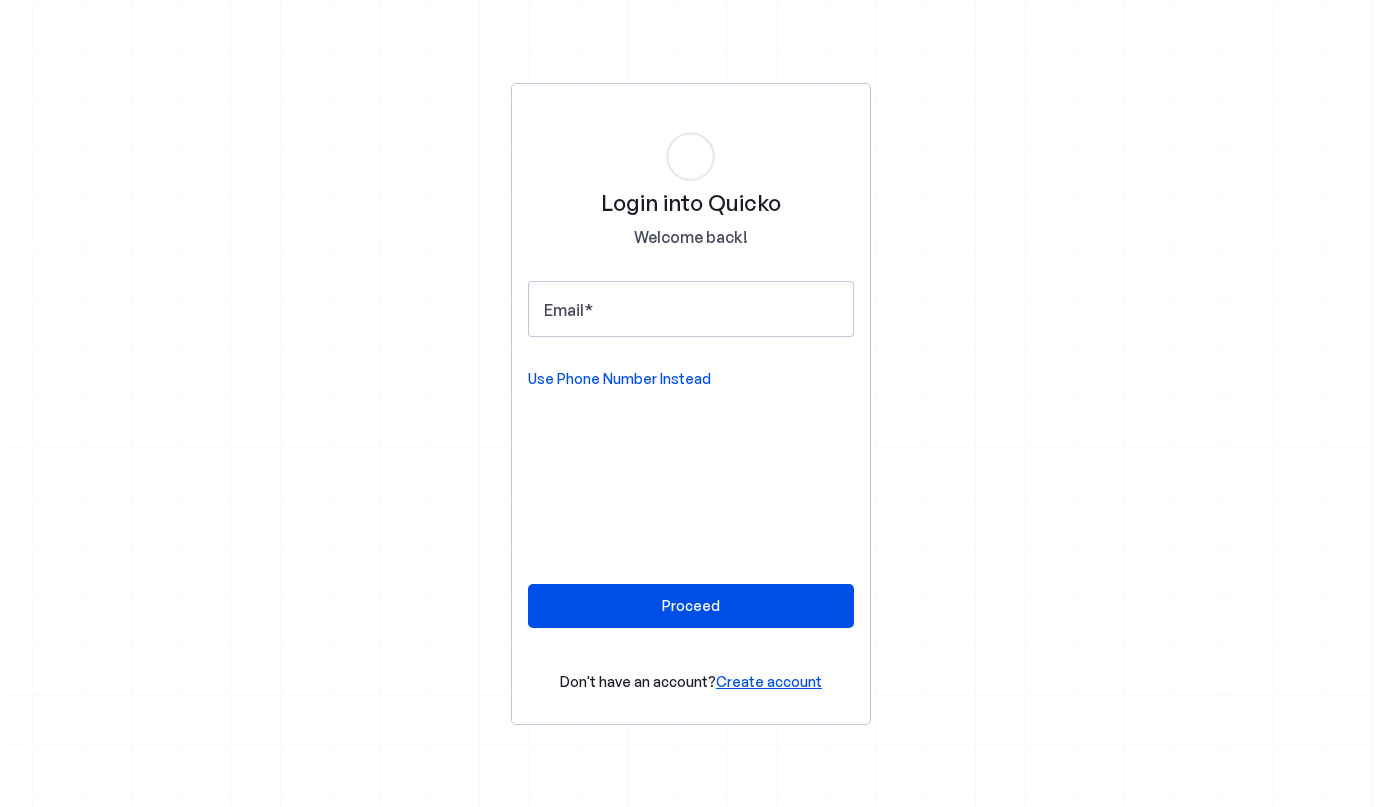 scroll, scrollTop: 0, scrollLeft: 0, axis: both 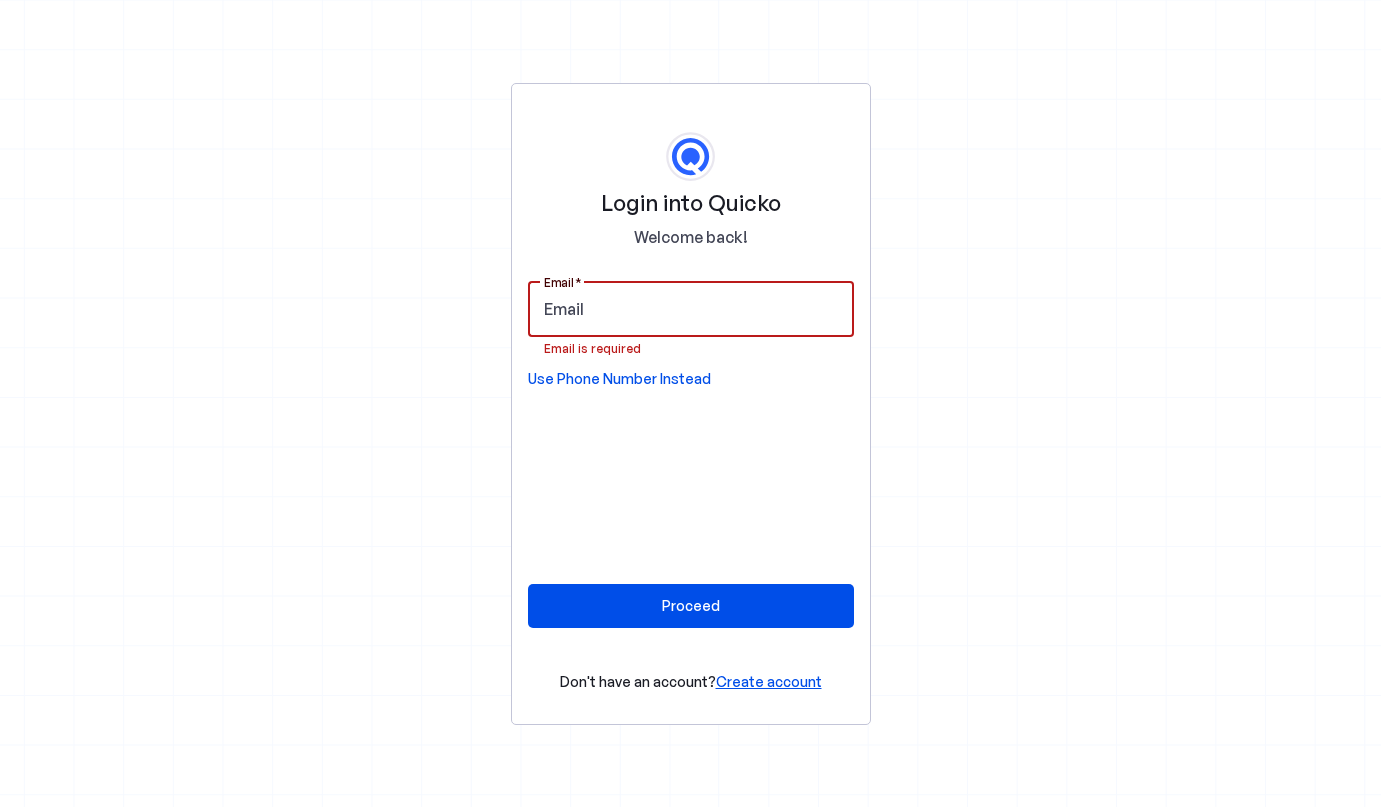 click on "Email" at bounding box center (691, 309) 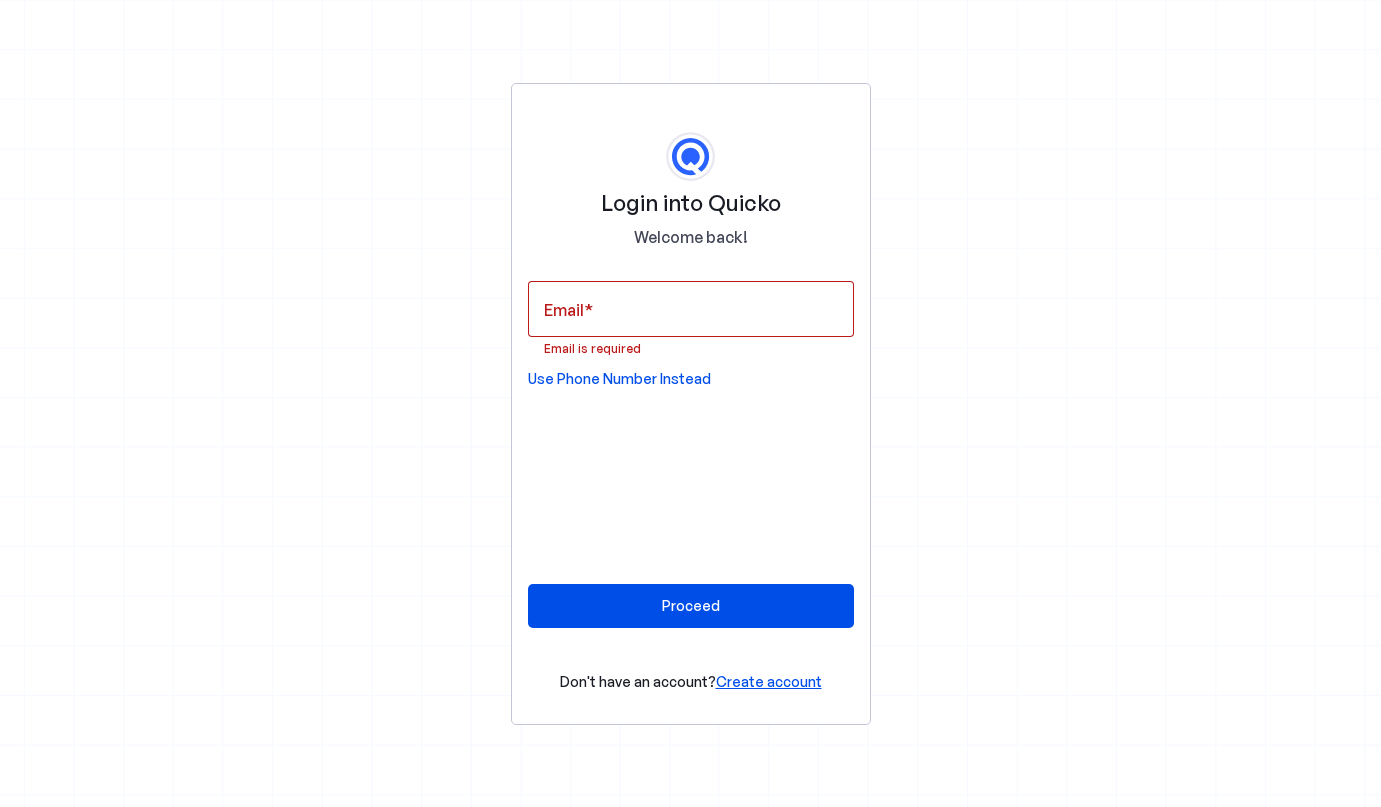 click on "Login into Quicko  Welcome back!  Email Email is required Use Phone Number Instead Proceed Don't have an account?  Create account" at bounding box center (690, 403) 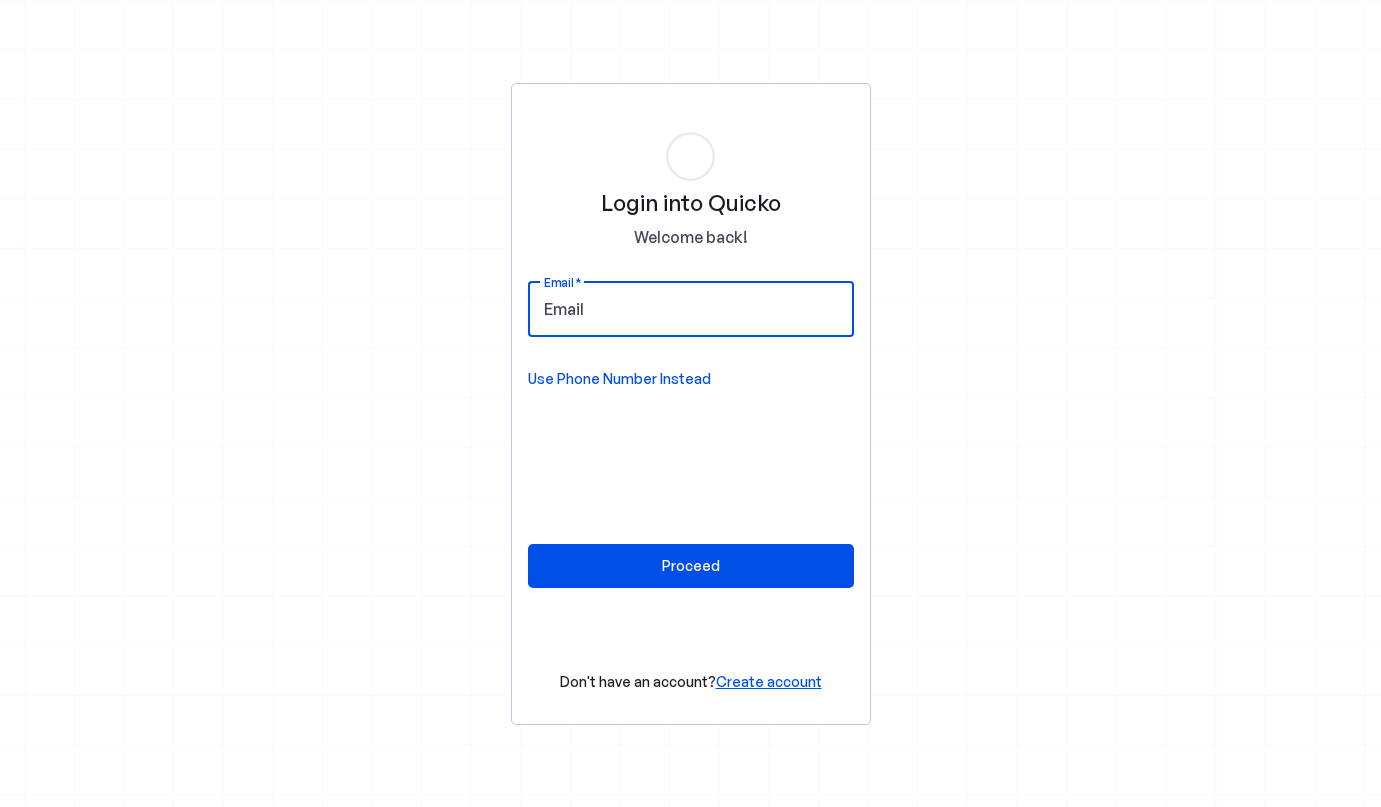 scroll, scrollTop: 0, scrollLeft: 0, axis: both 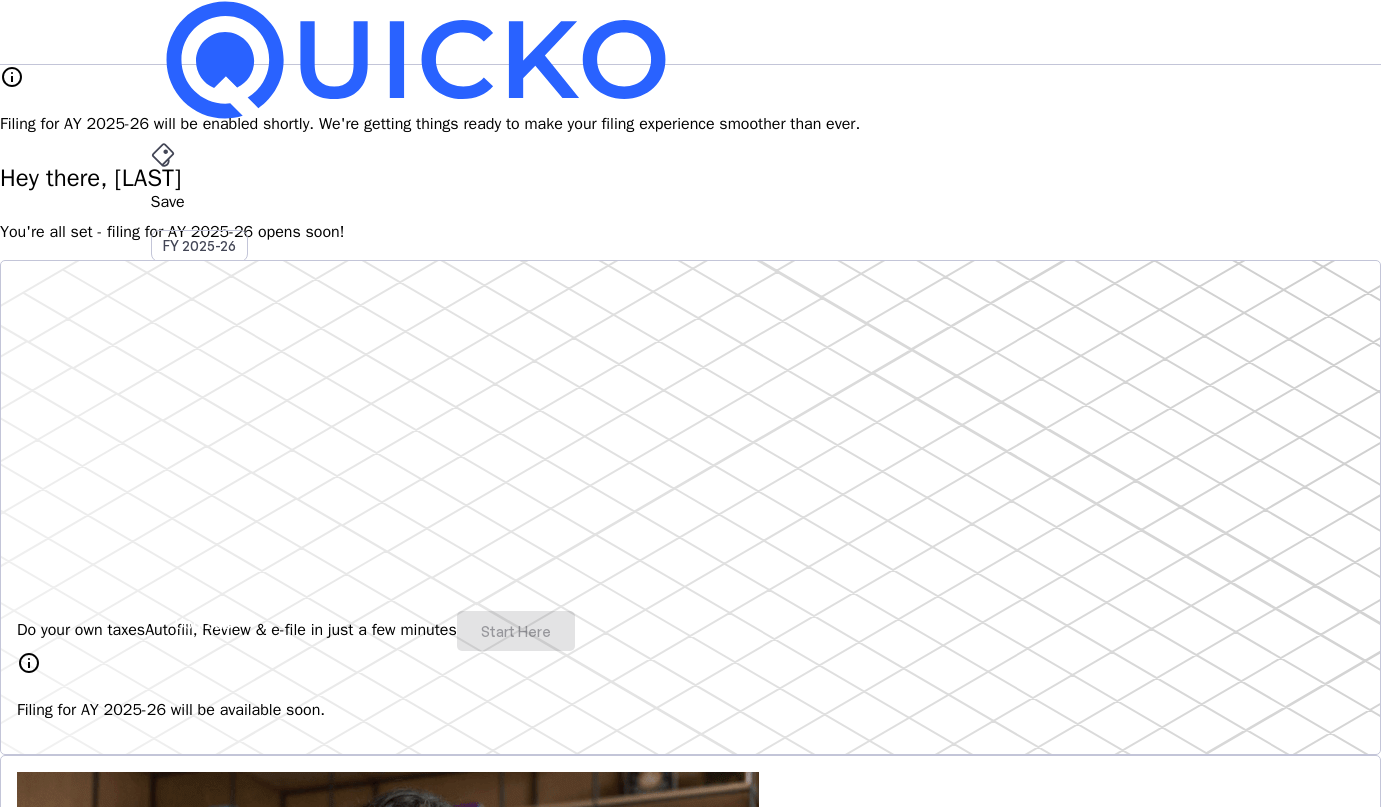 click on "[STATE]" at bounding box center [167, 587] 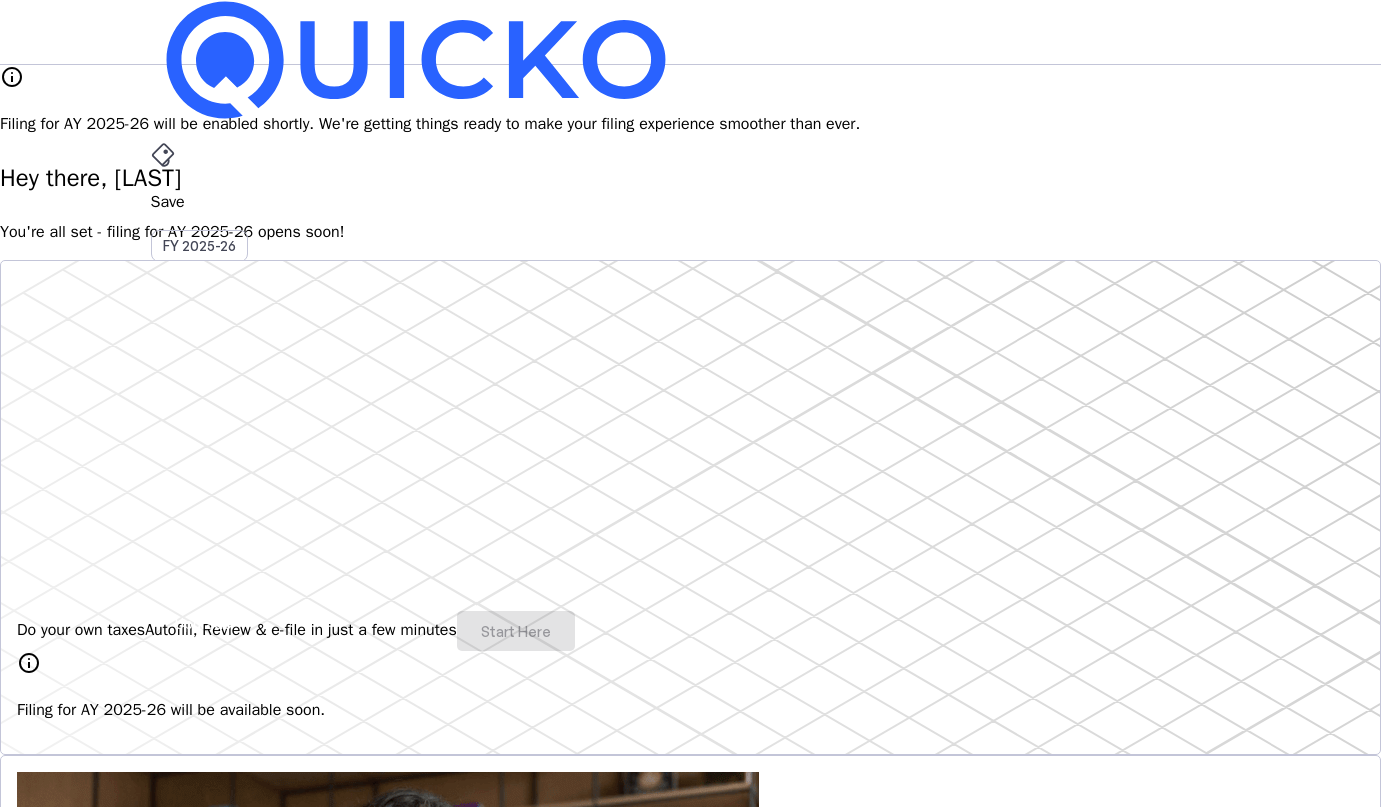click on "AY 2025-26" at bounding box center [200, 452] 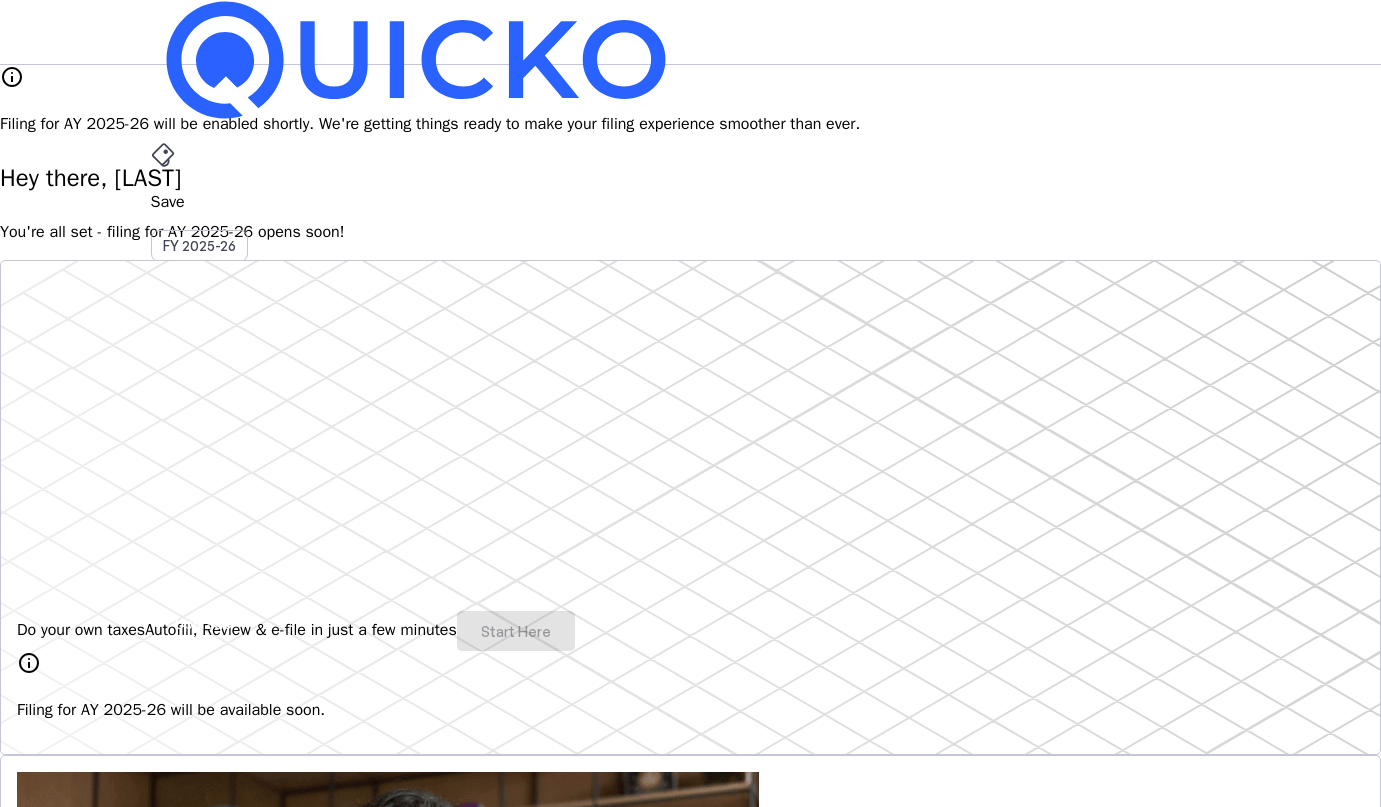 click at bounding box center [163, 155] 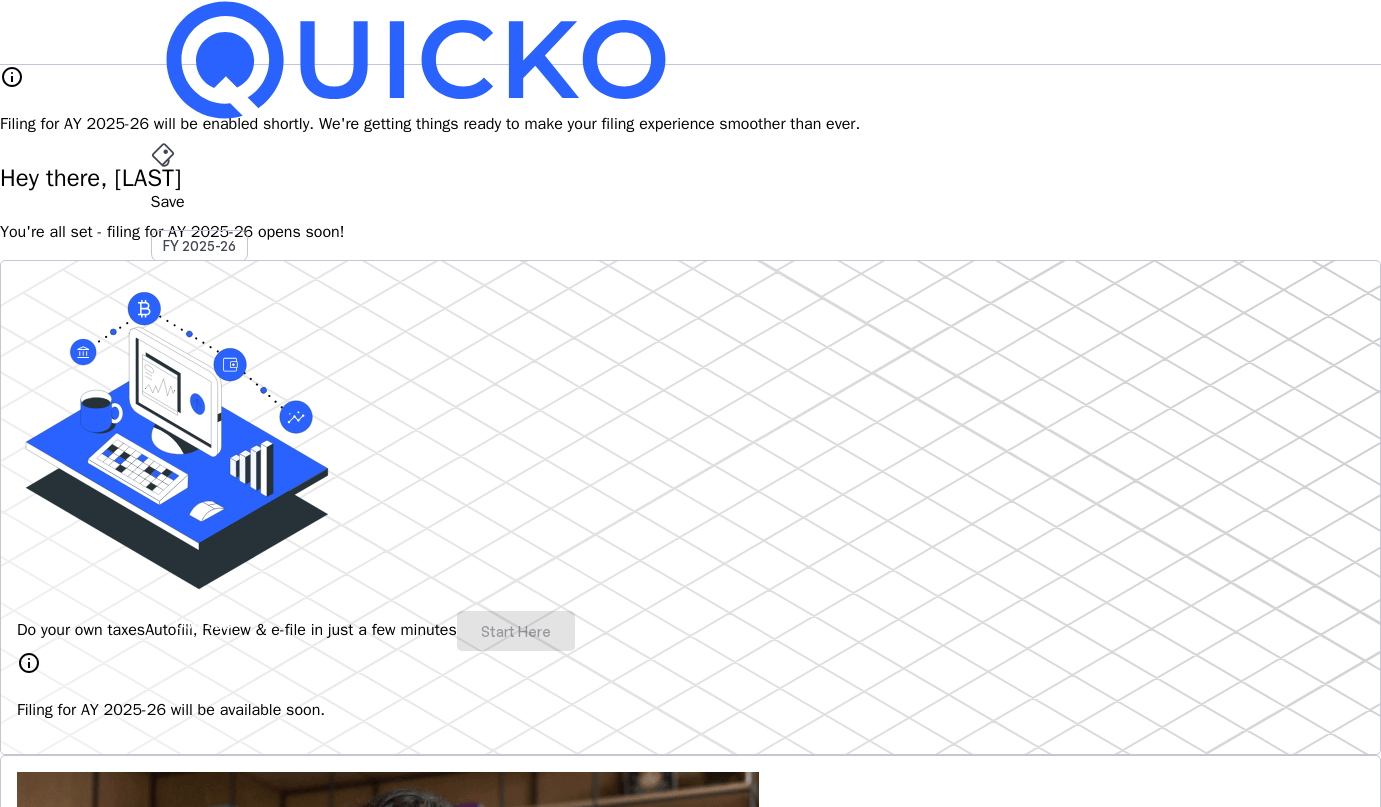 click at bounding box center [163, 155] 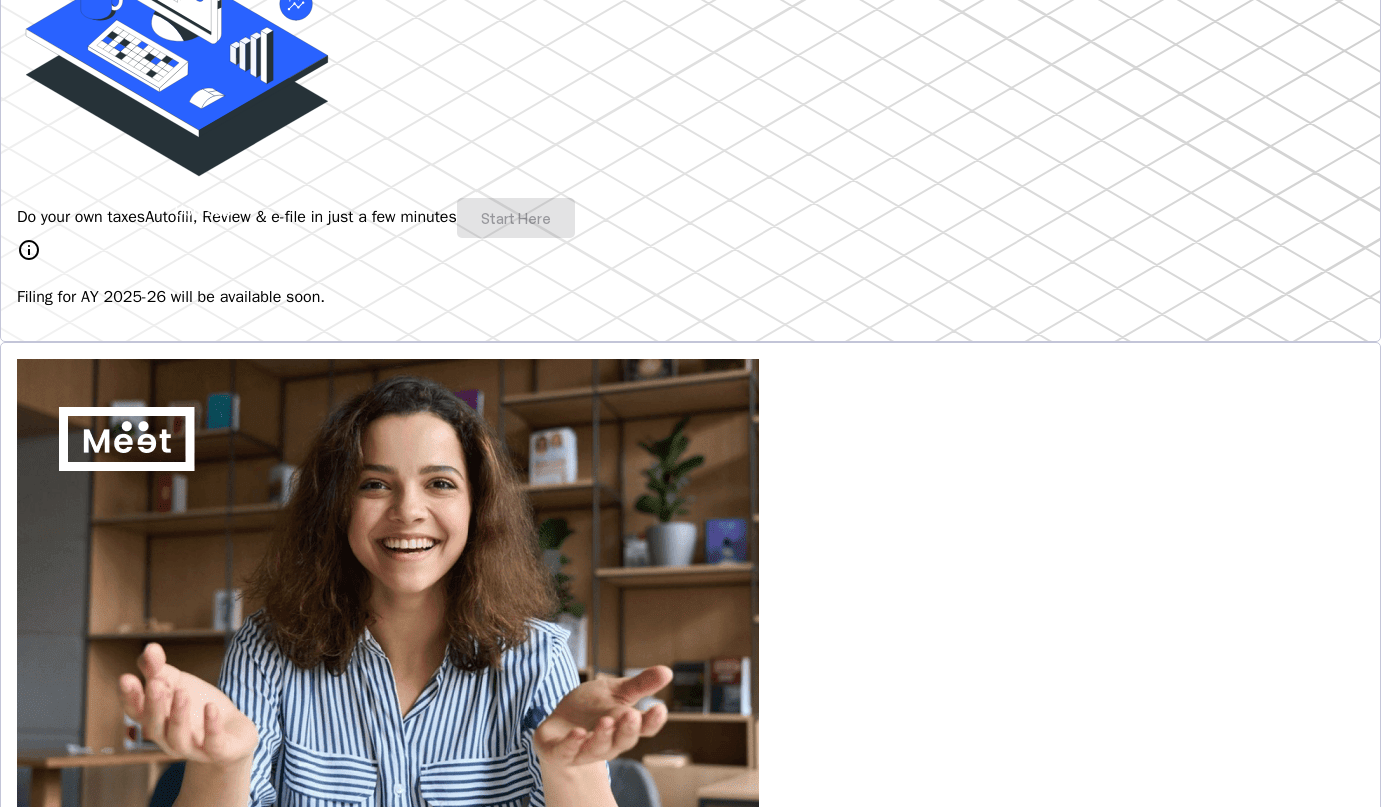 scroll, scrollTop: 0, scrollLeft: 0, axis: both 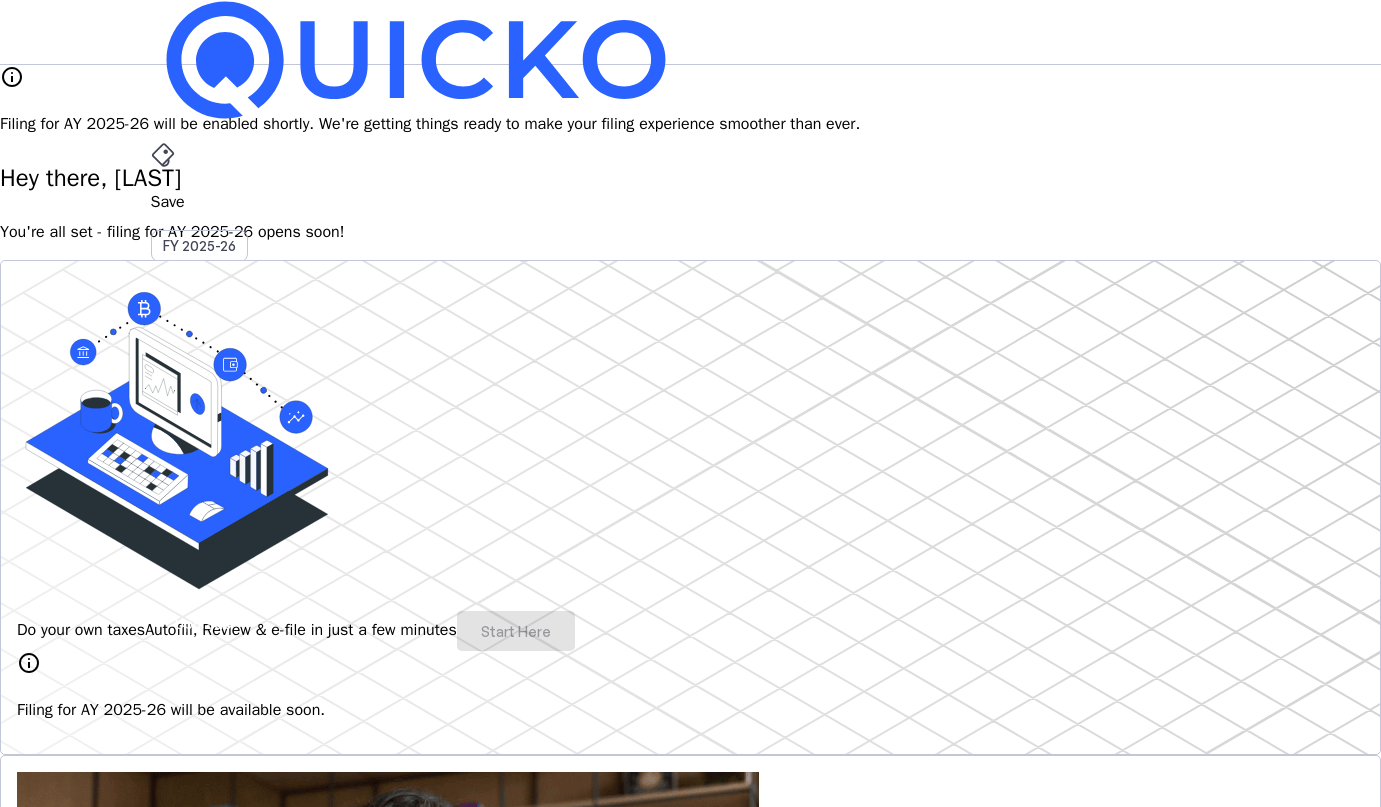 click on "Do your own taxes   Autofill, Review & e-file in just a few minutes   Start Here" at bounding box center [690, 631] 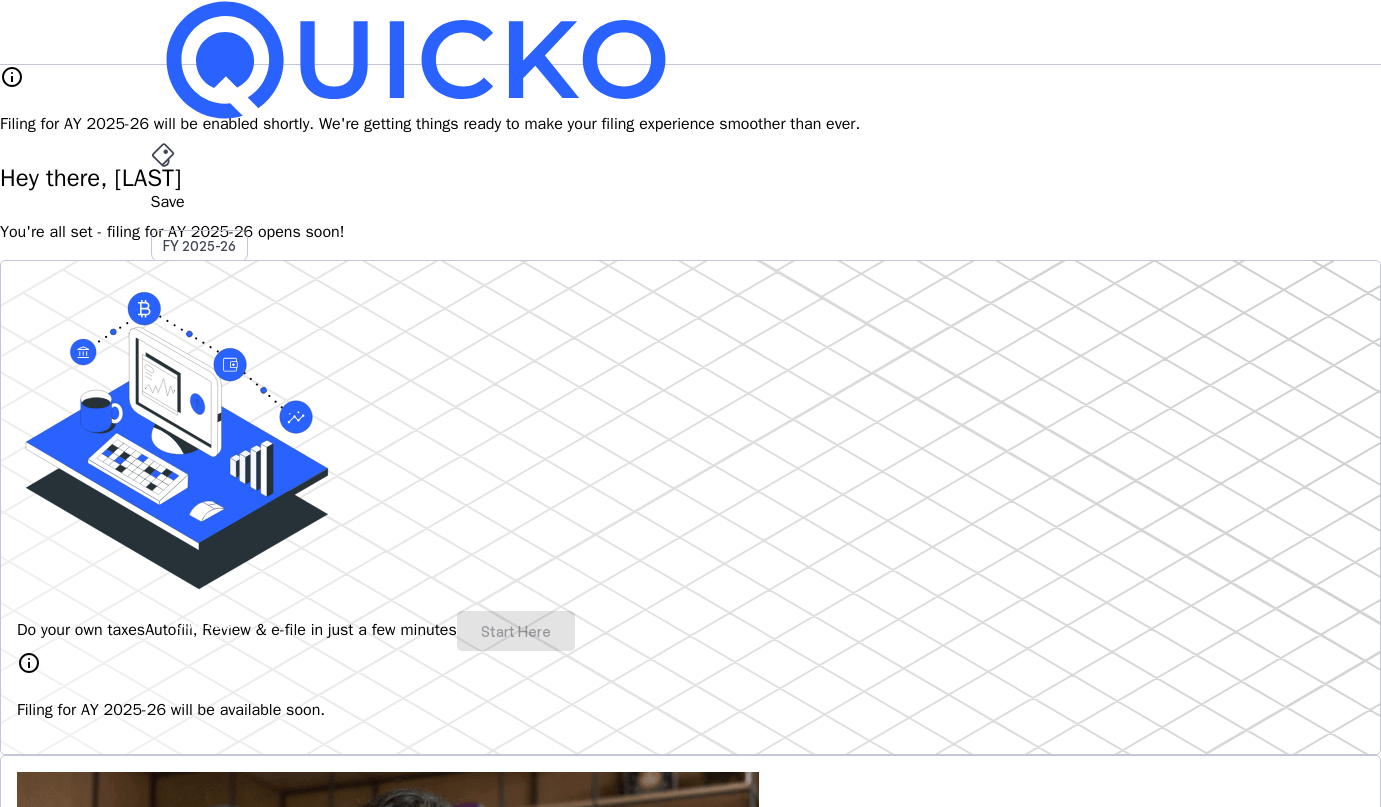 click on "AY 2025-26" at bounding box center (200, 452) 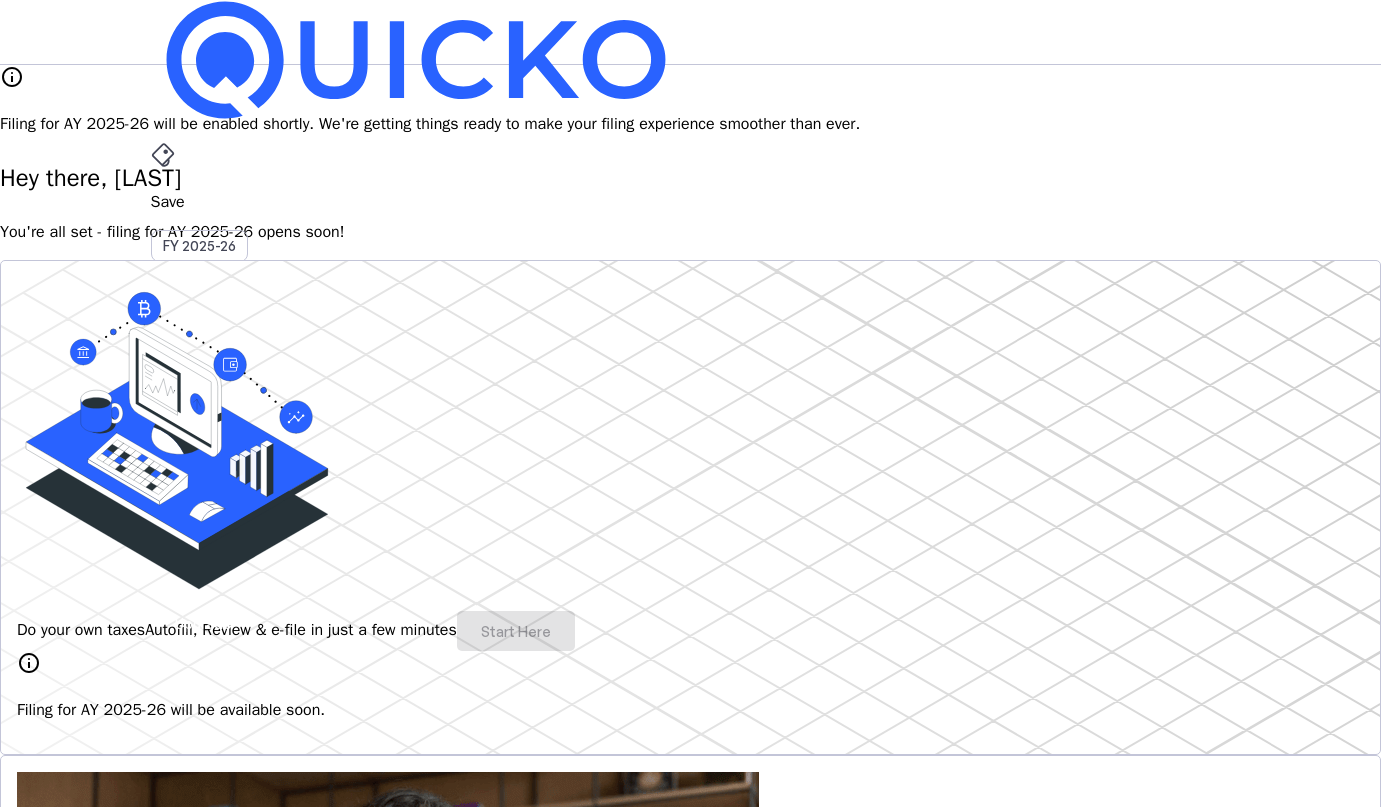 click on "File" at bounding box center [691, 408] 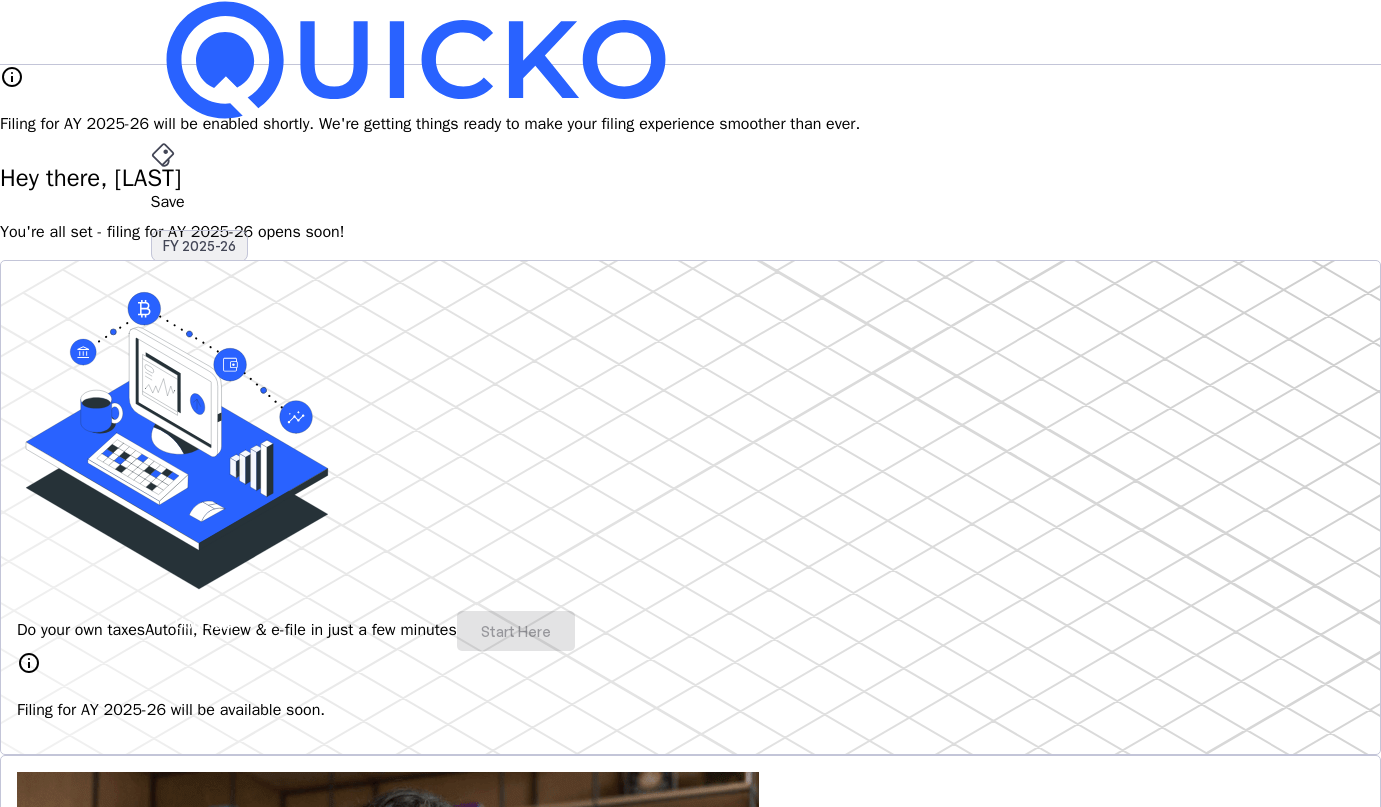 click on "FY 2025-26" at bounding box center (199, 246) 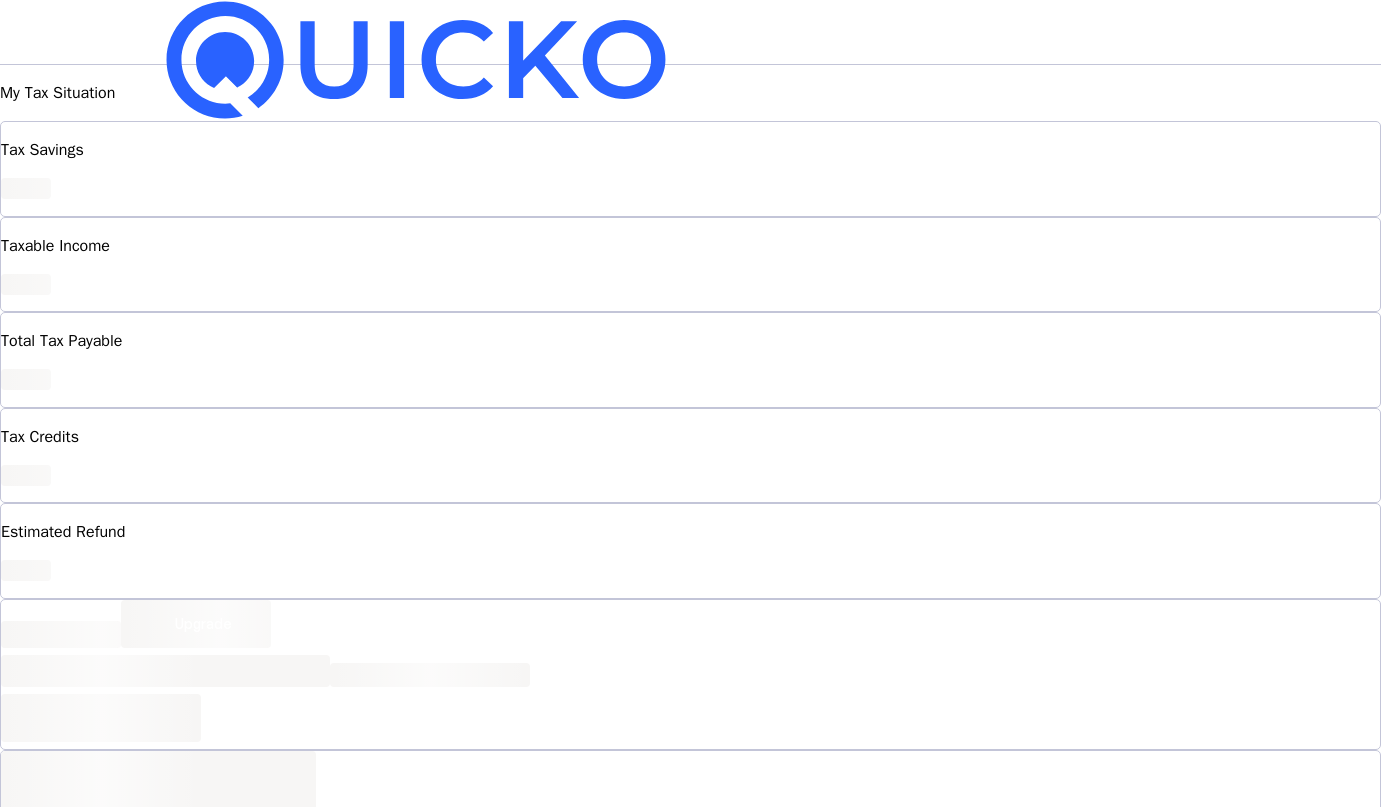 click at bounding box center [691, 63] 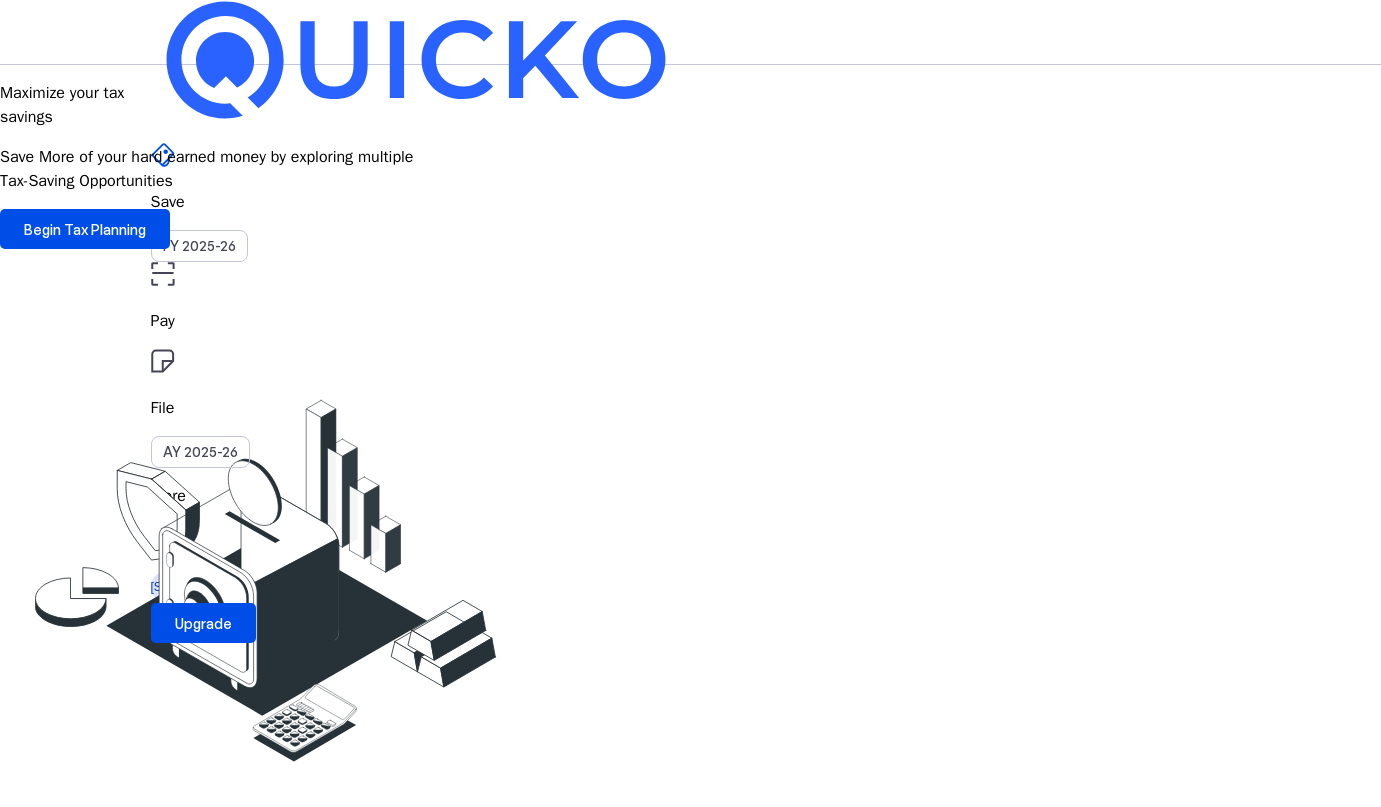click on "Save" at bounding box center [691, 202] 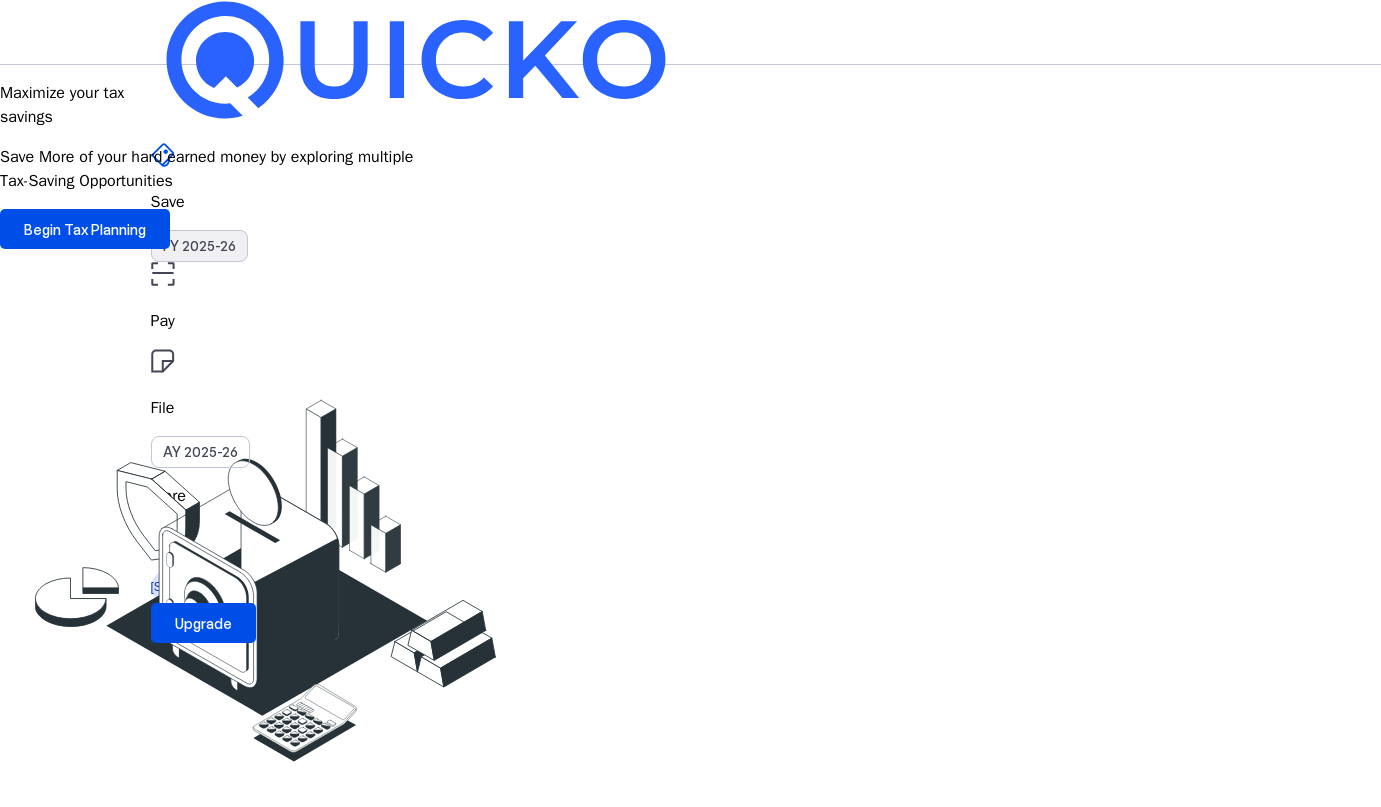click on "FY 2025-26" at bounding box center (199, 246) 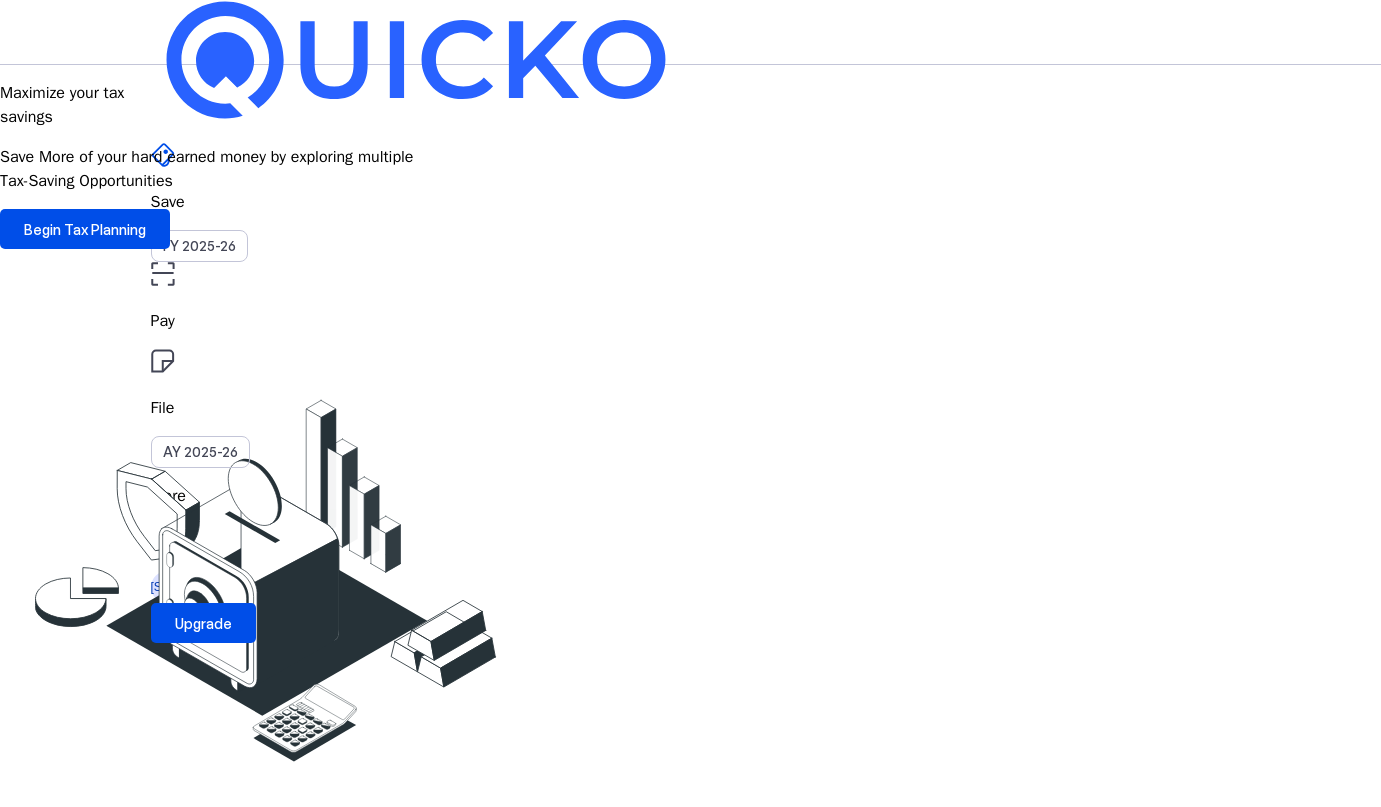 click on "Pay" at bounding box center (691, 202) 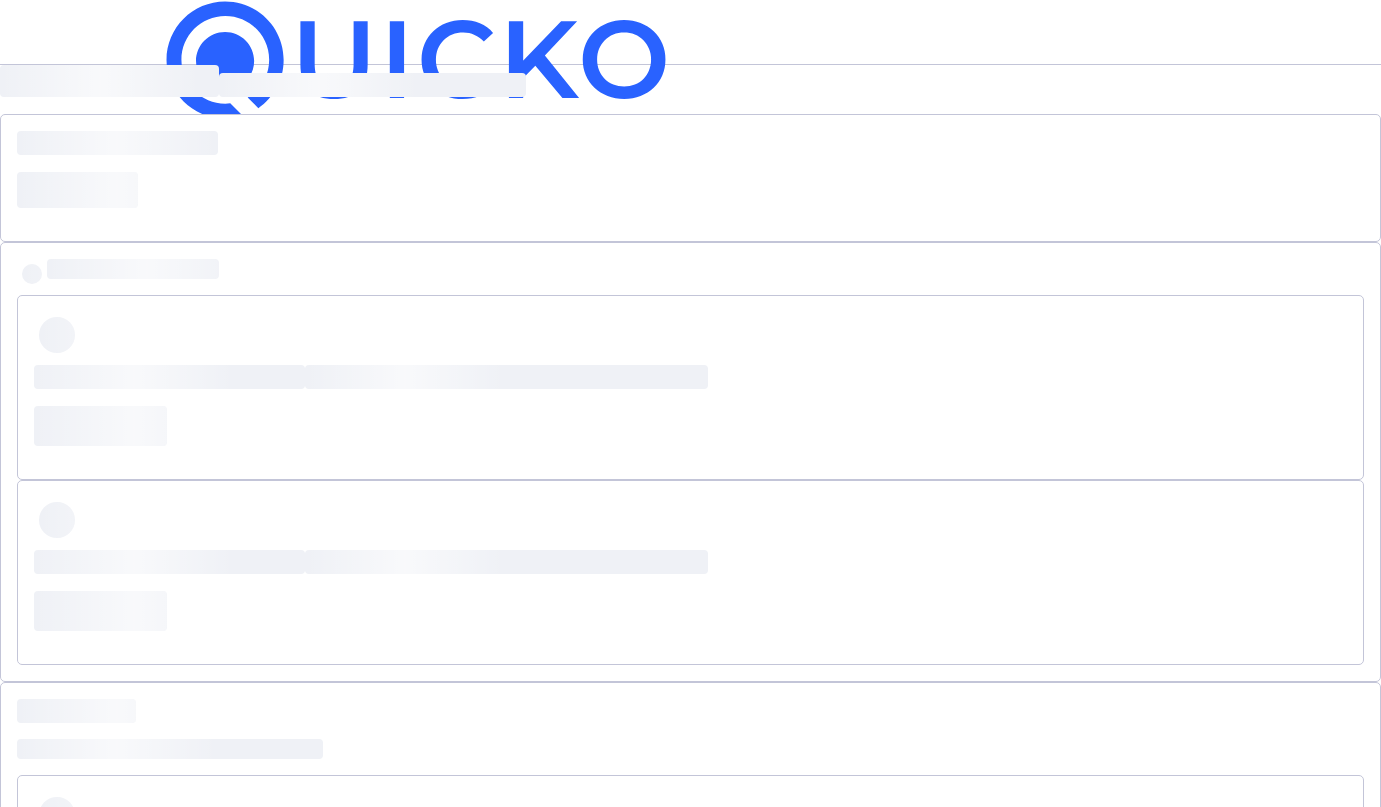 click on "File AY 2025-26" at bounding box center (691, 202) 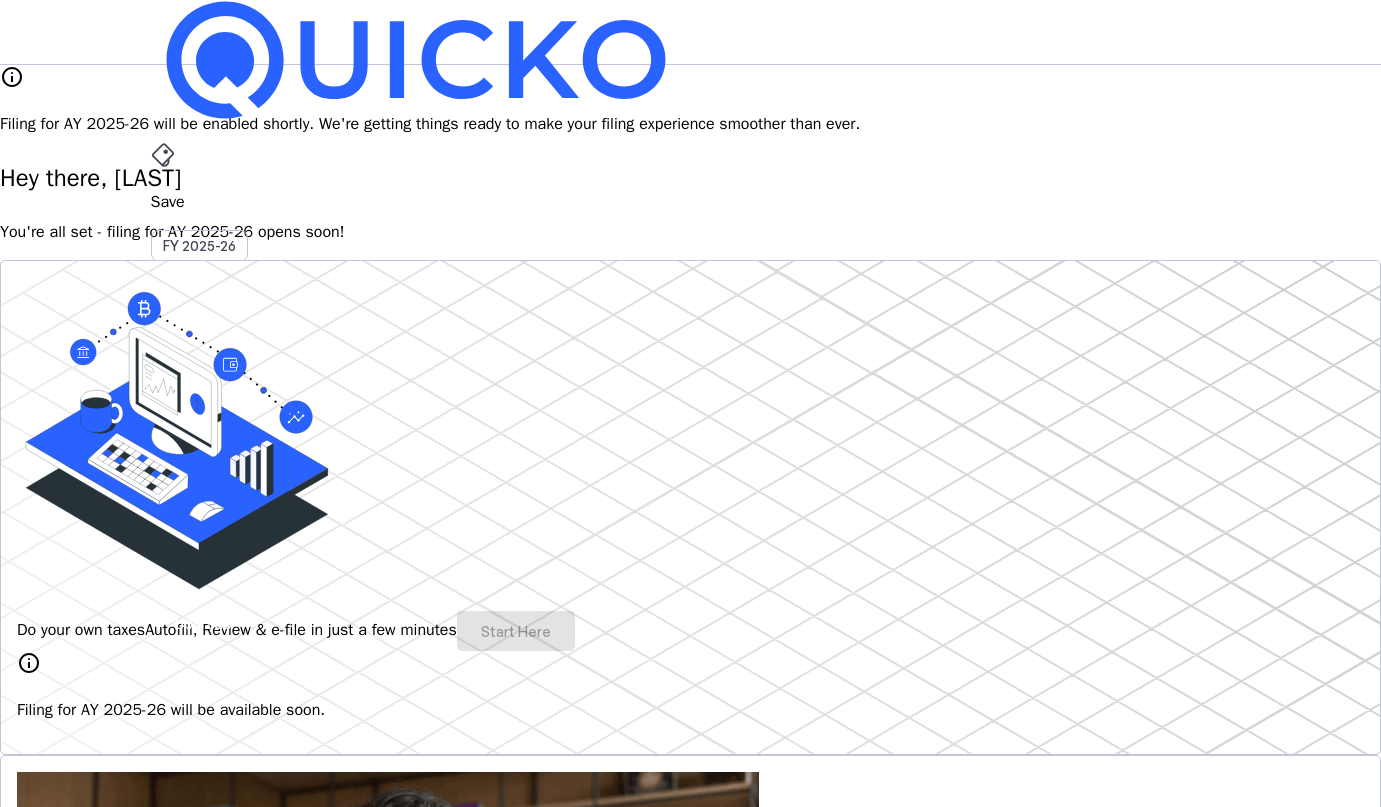 click on "Upgrade" at bounding box center [203, 623] 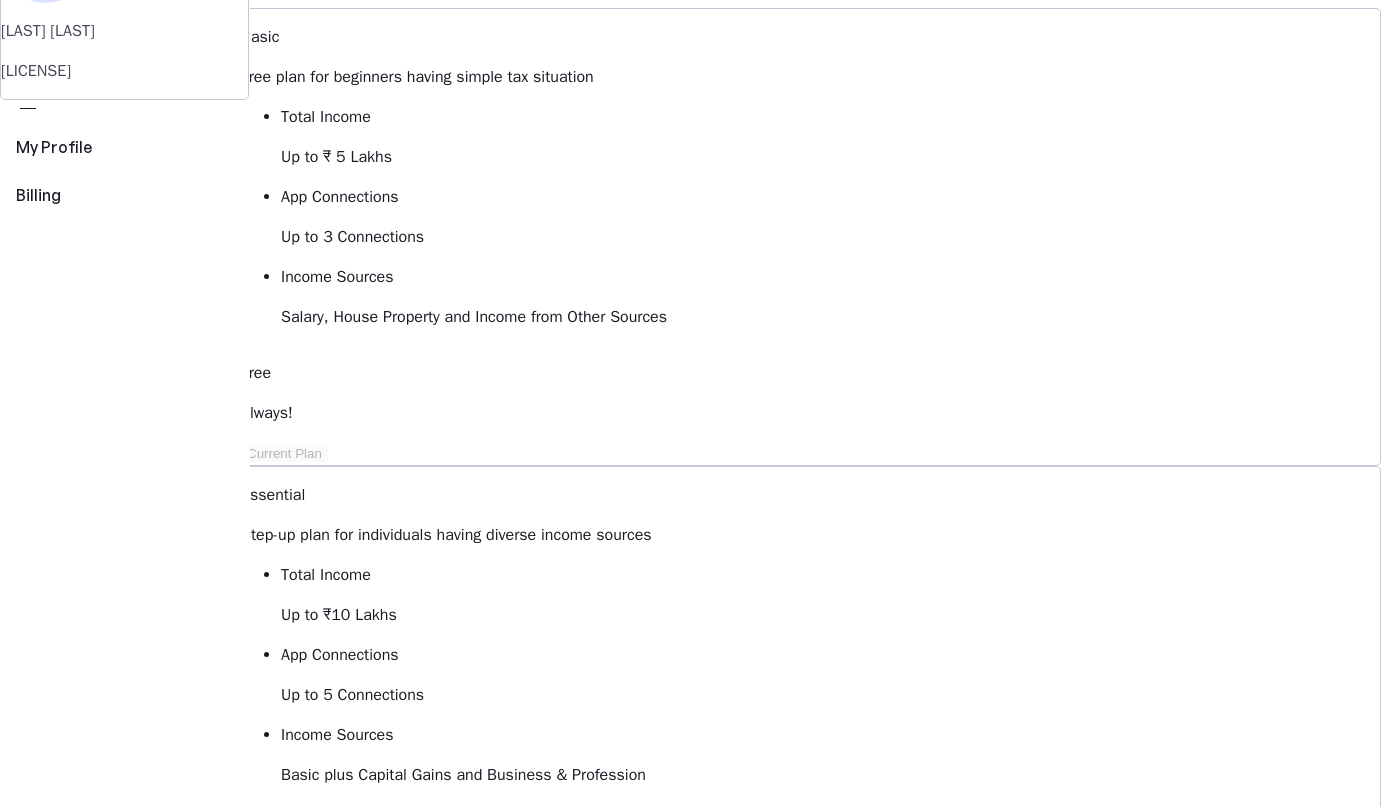 scroll, scrollTop: 228, scrollLeft: 0, axis: vertical 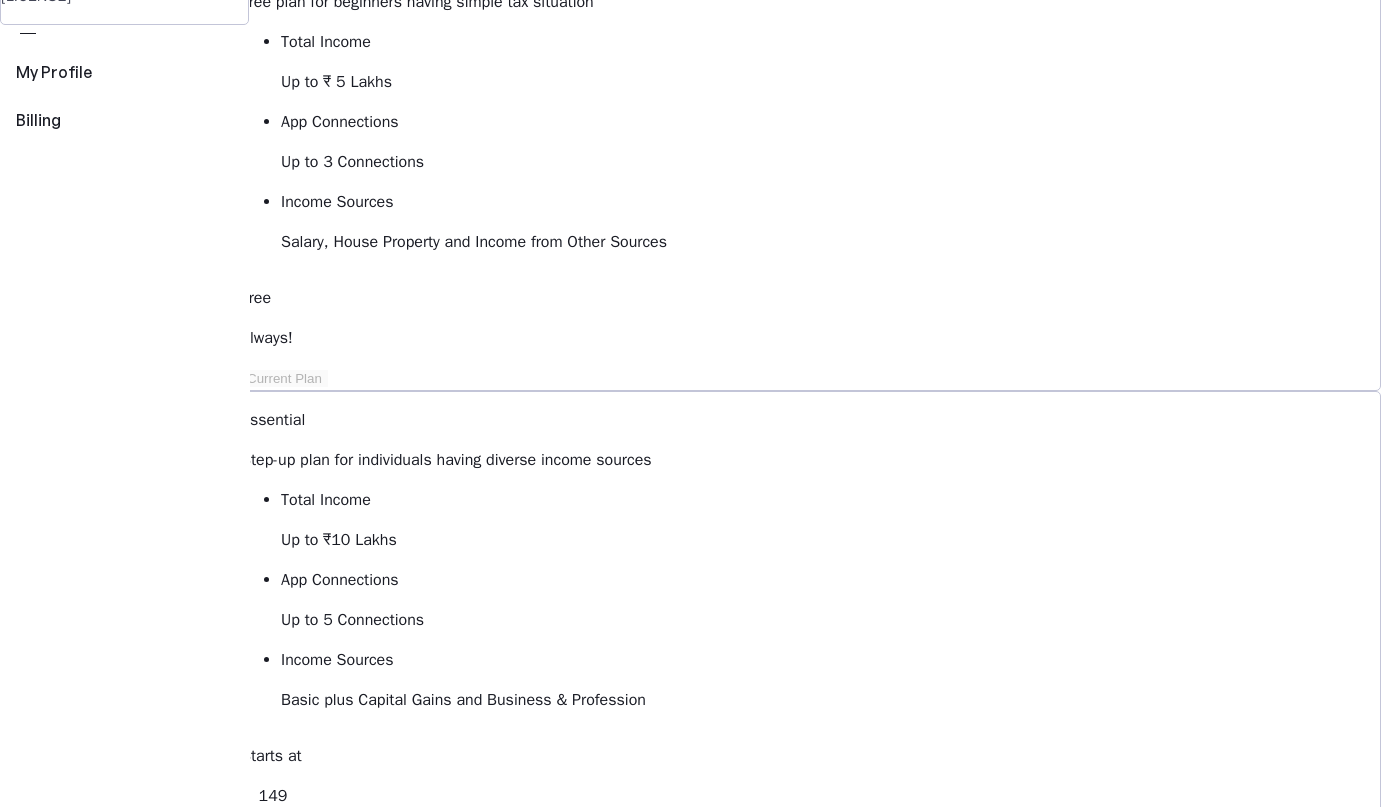 click on "View Comparison" at bounding box center (298, 1479) 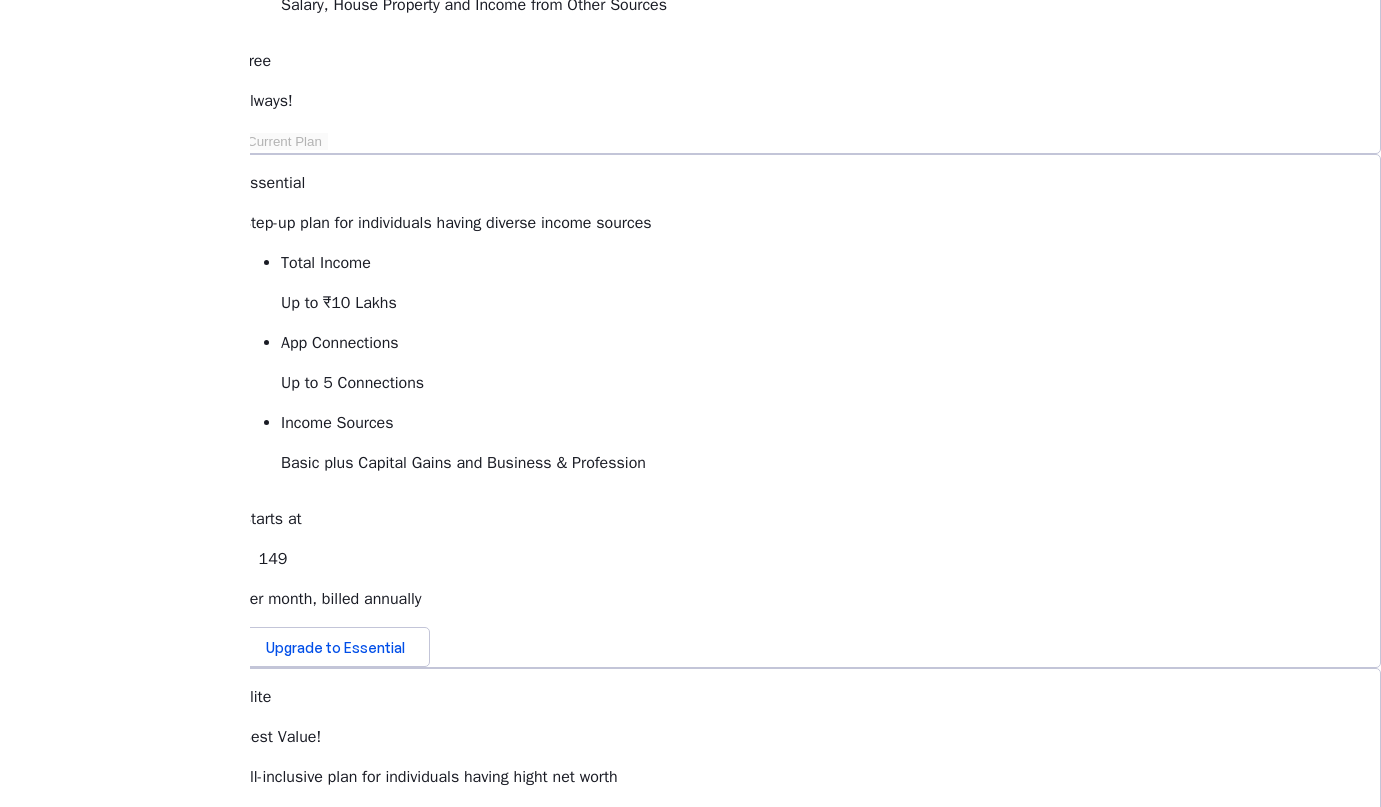 scroll, scrollTop: 0, scrollLeft: 0, axis: both 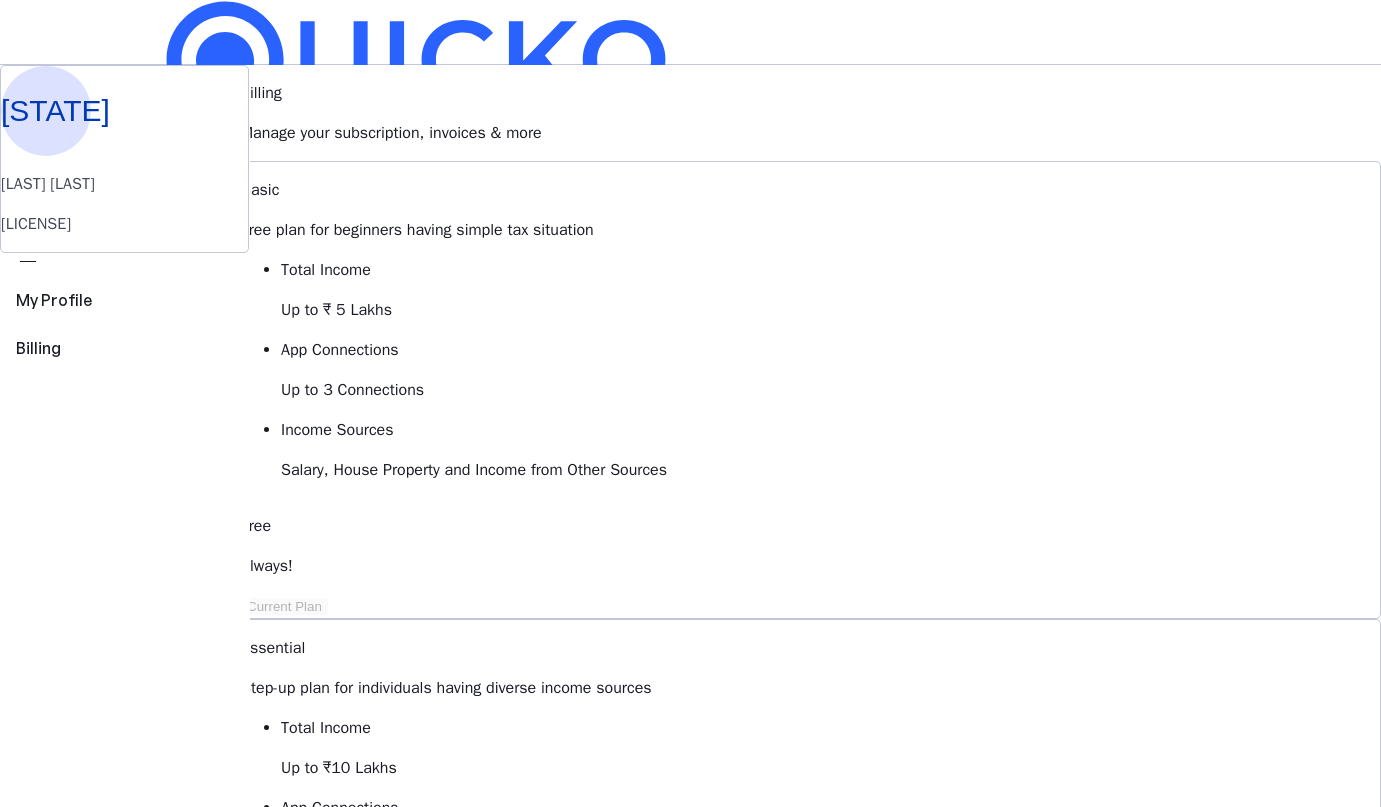 click at bounding box center [416, 60] 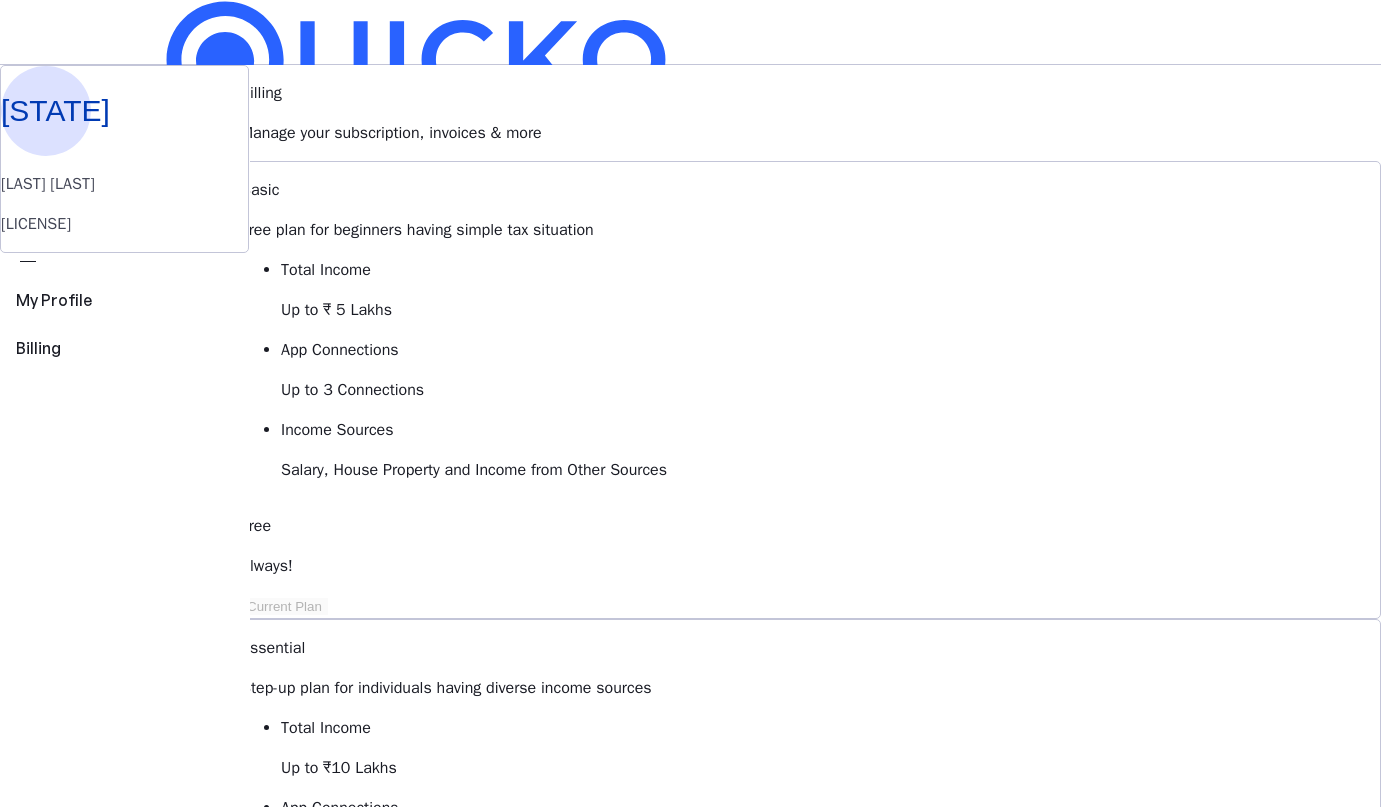 click at bounding box center [203, 623] 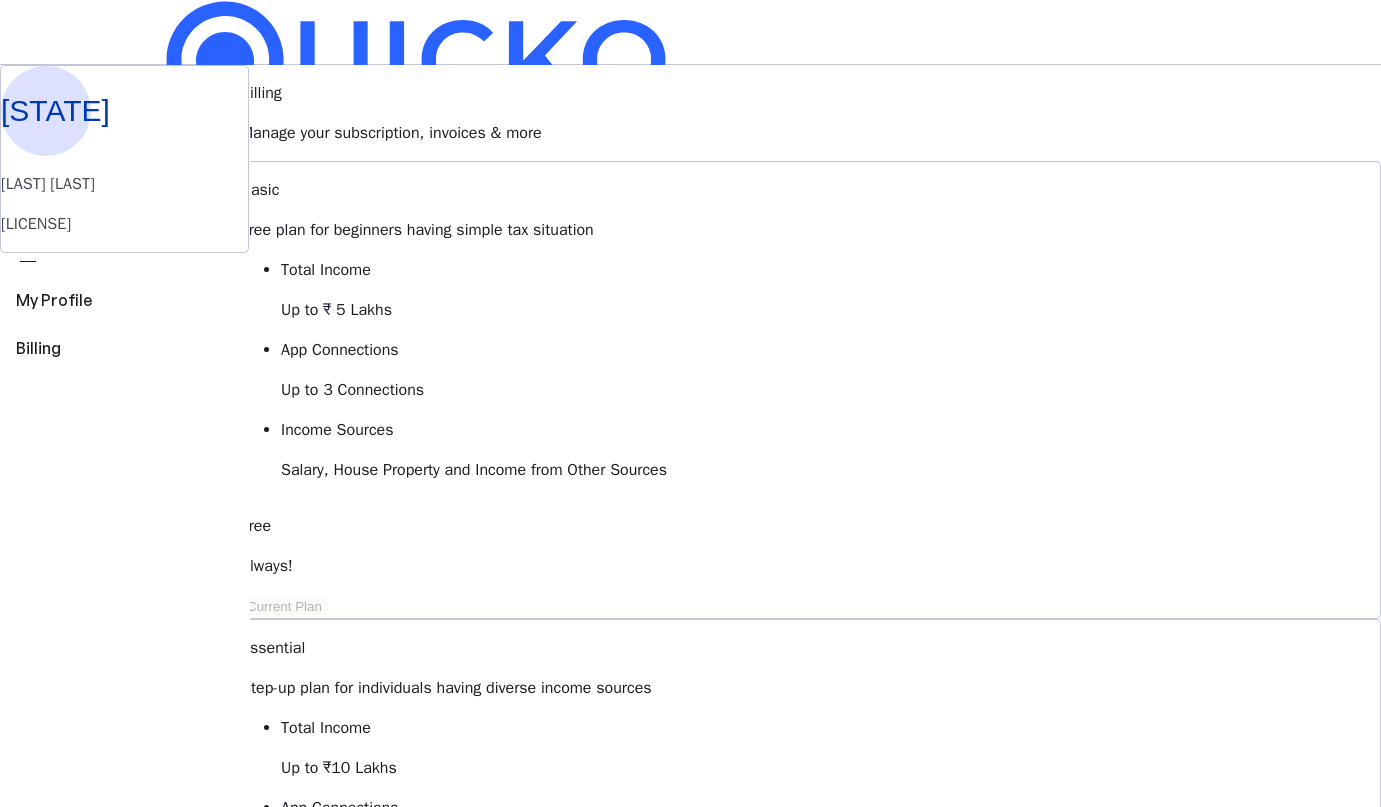 click on "[STATE]" at bounding box center [167, 587] 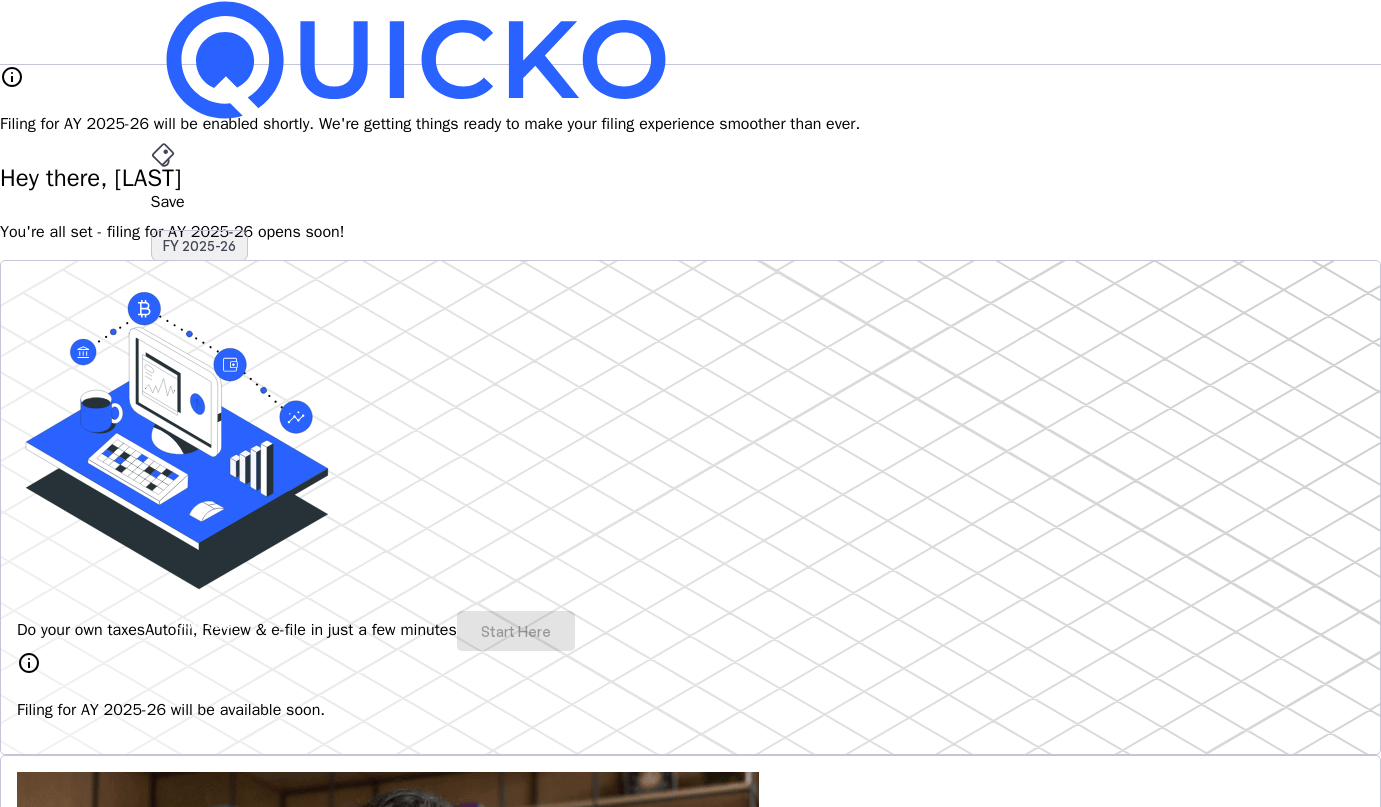 click on "FY 2025-26" at bounding box center [199, 246] 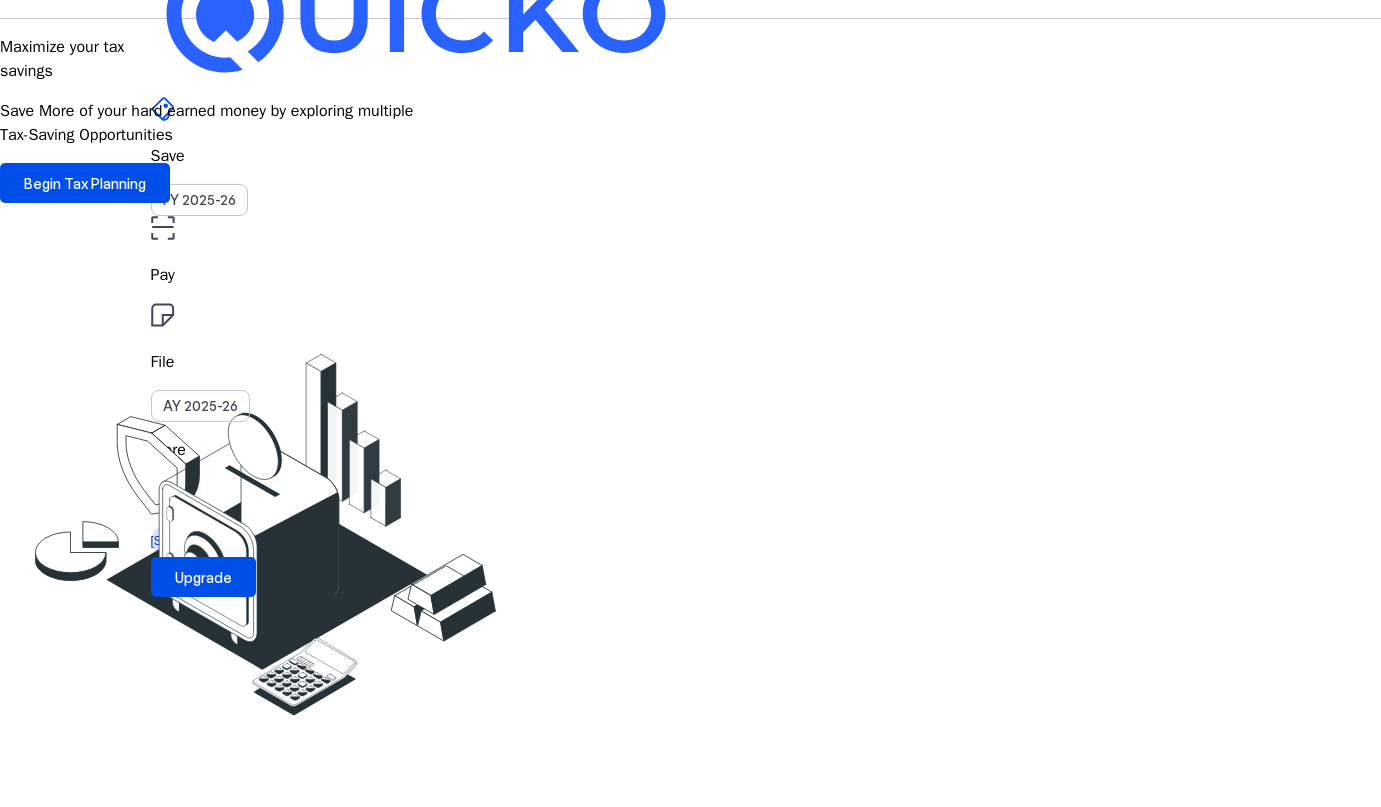 scroll, scrollTop: 0, scrollLeft: 0, axis: both 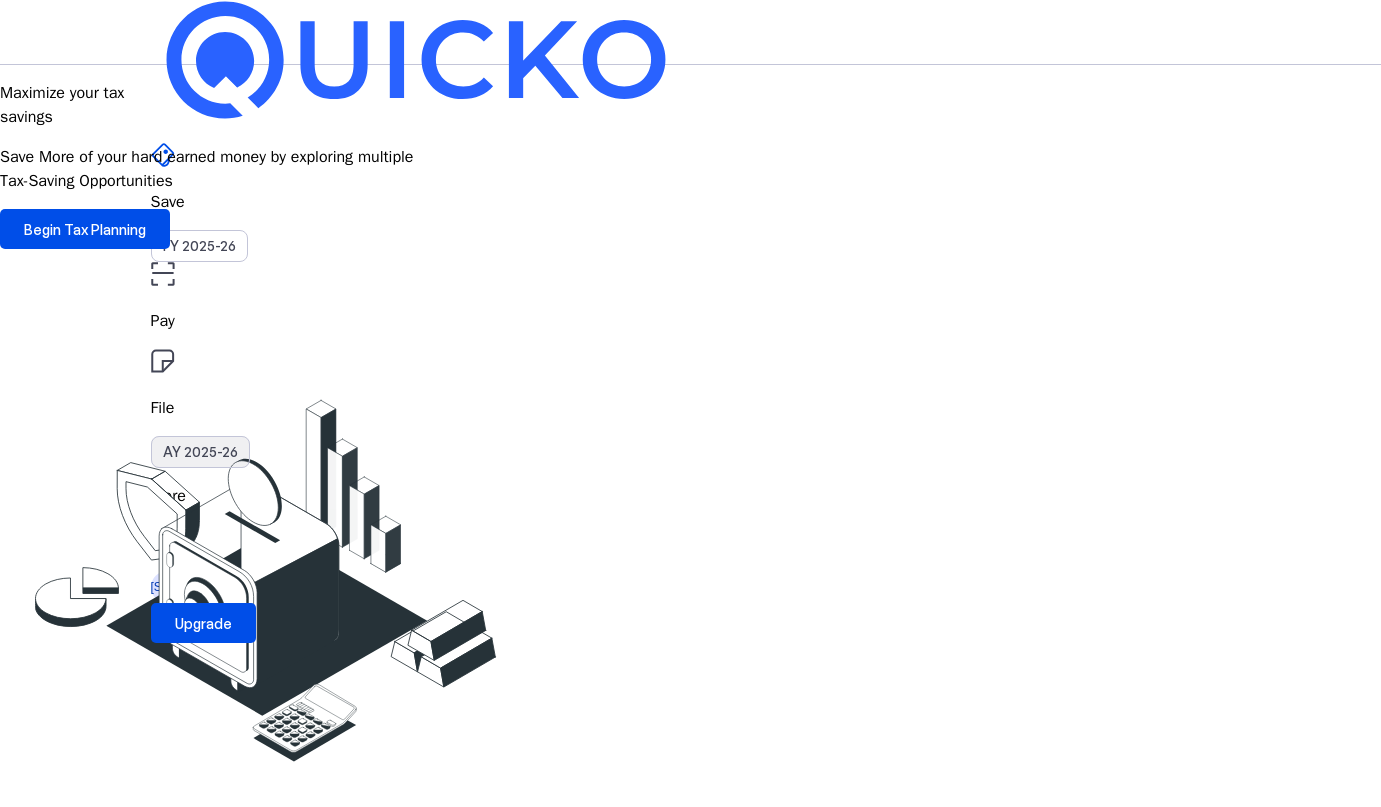 click on "AY 2025-26" at bounding box center [200, 452] 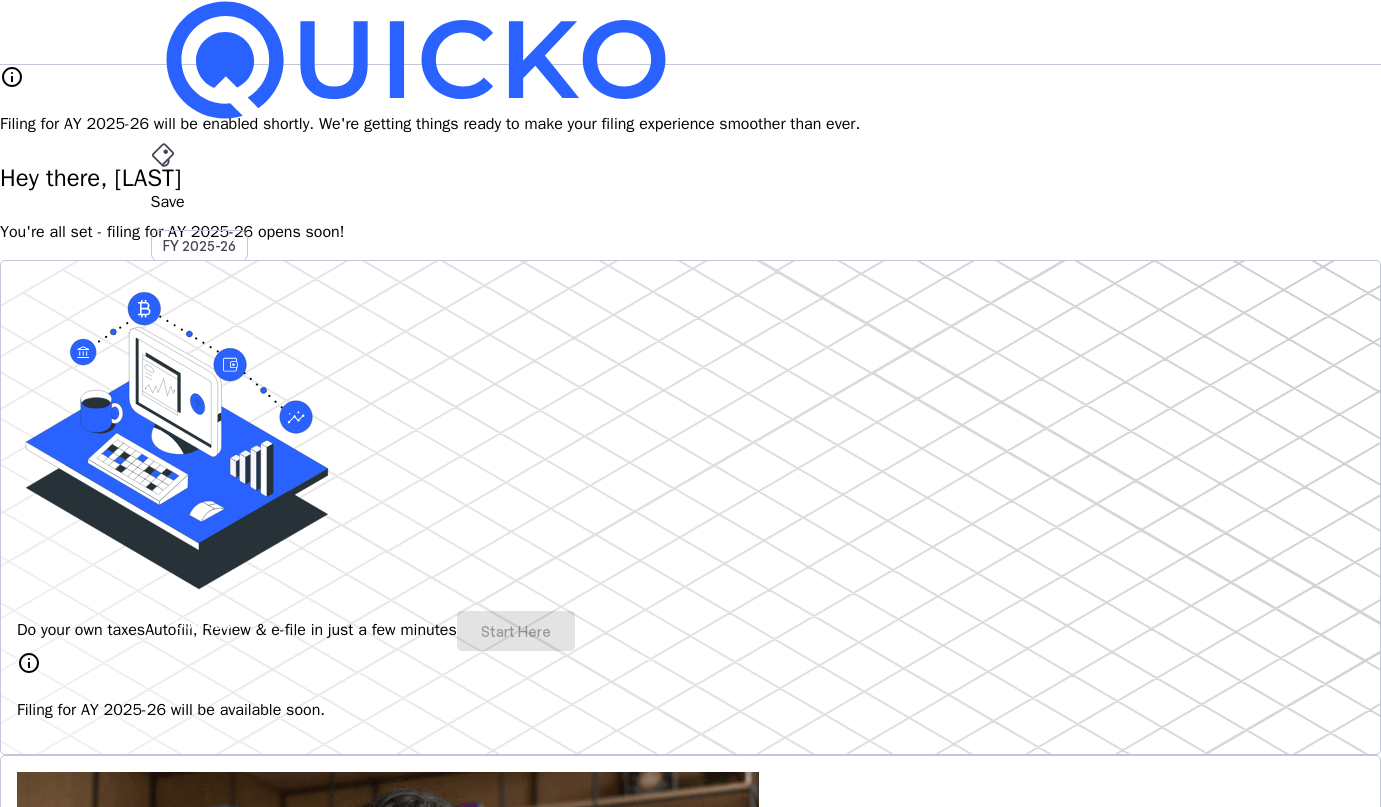 click on "File AY 2025-26" at bounding box center [691, 202] 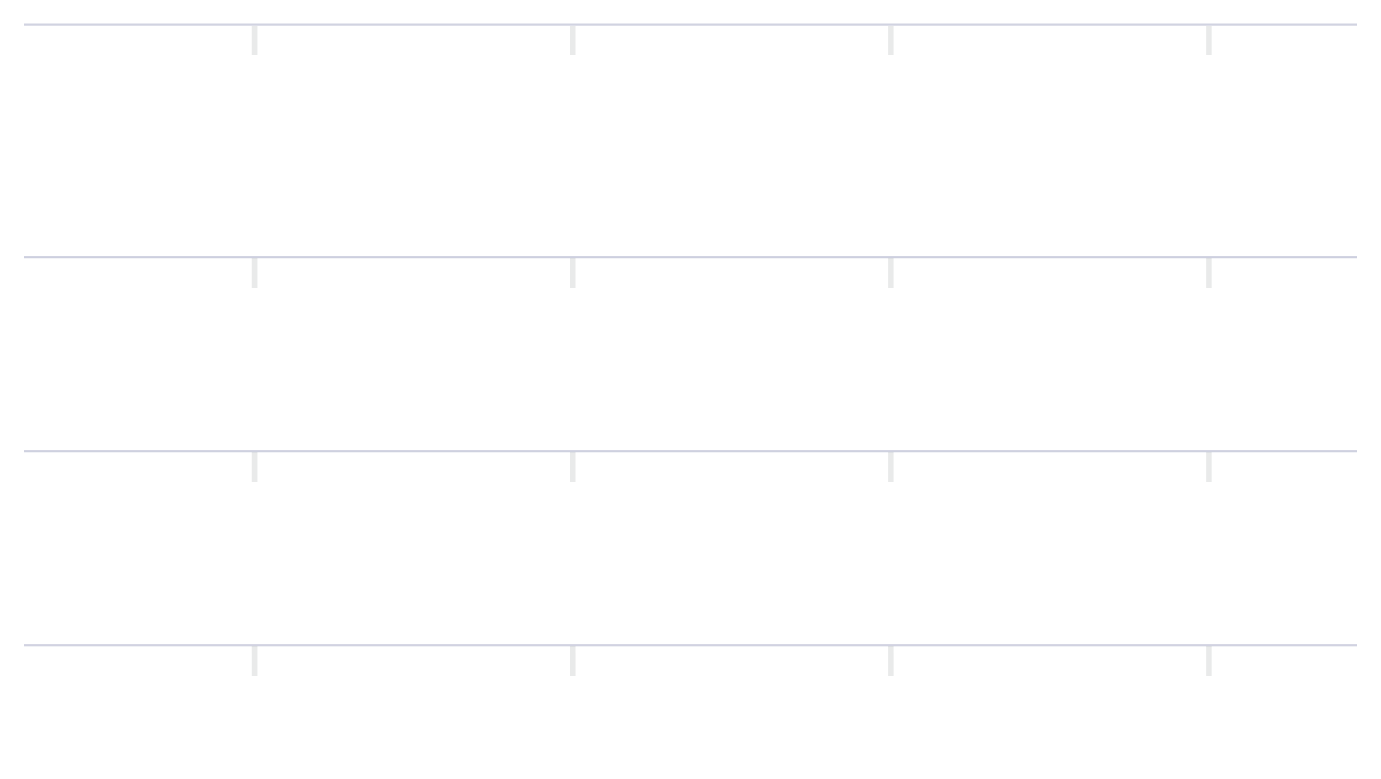 scroll, scrollTop: 0, scrollLeft: 0, axis: both 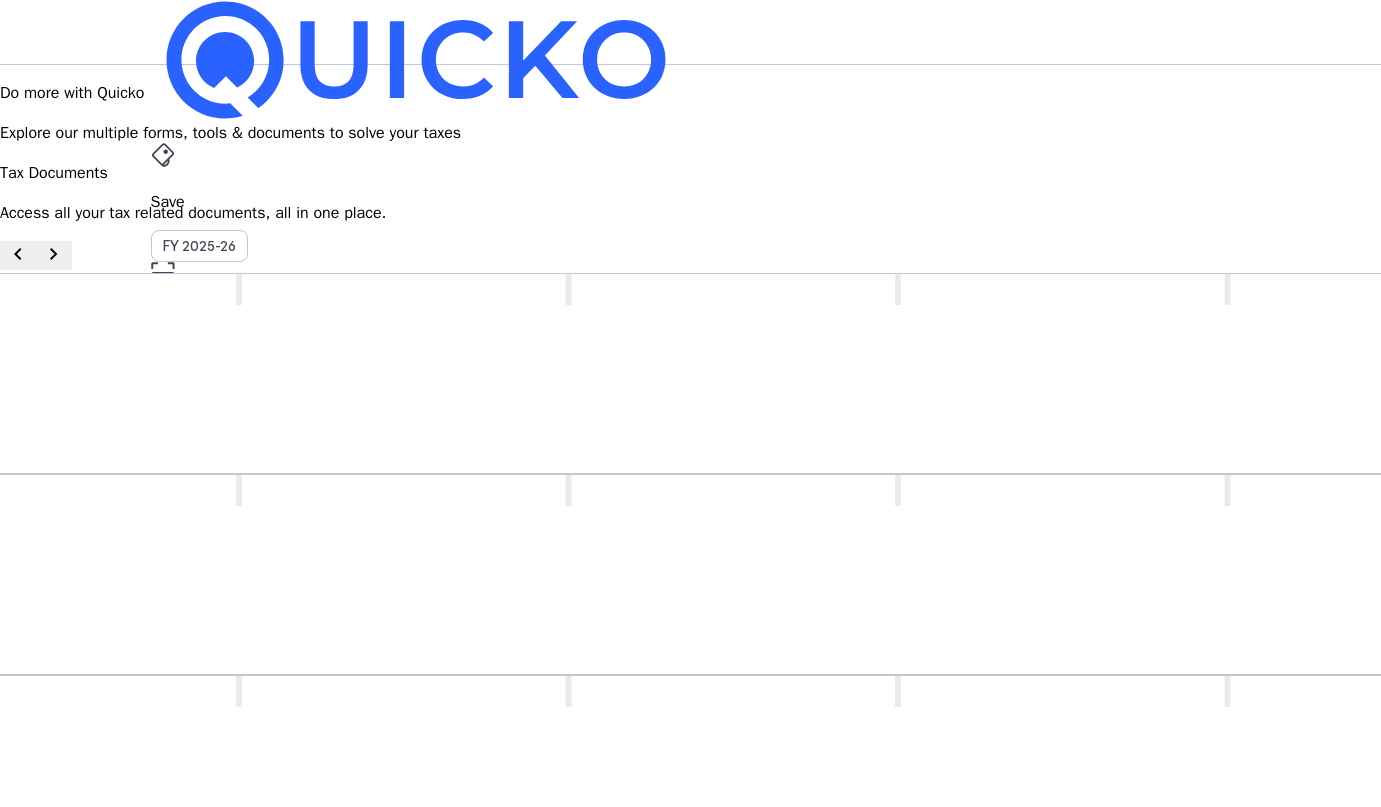 click on "Tax Documents  arrow_drop_down" at bounding box center [691, 519] 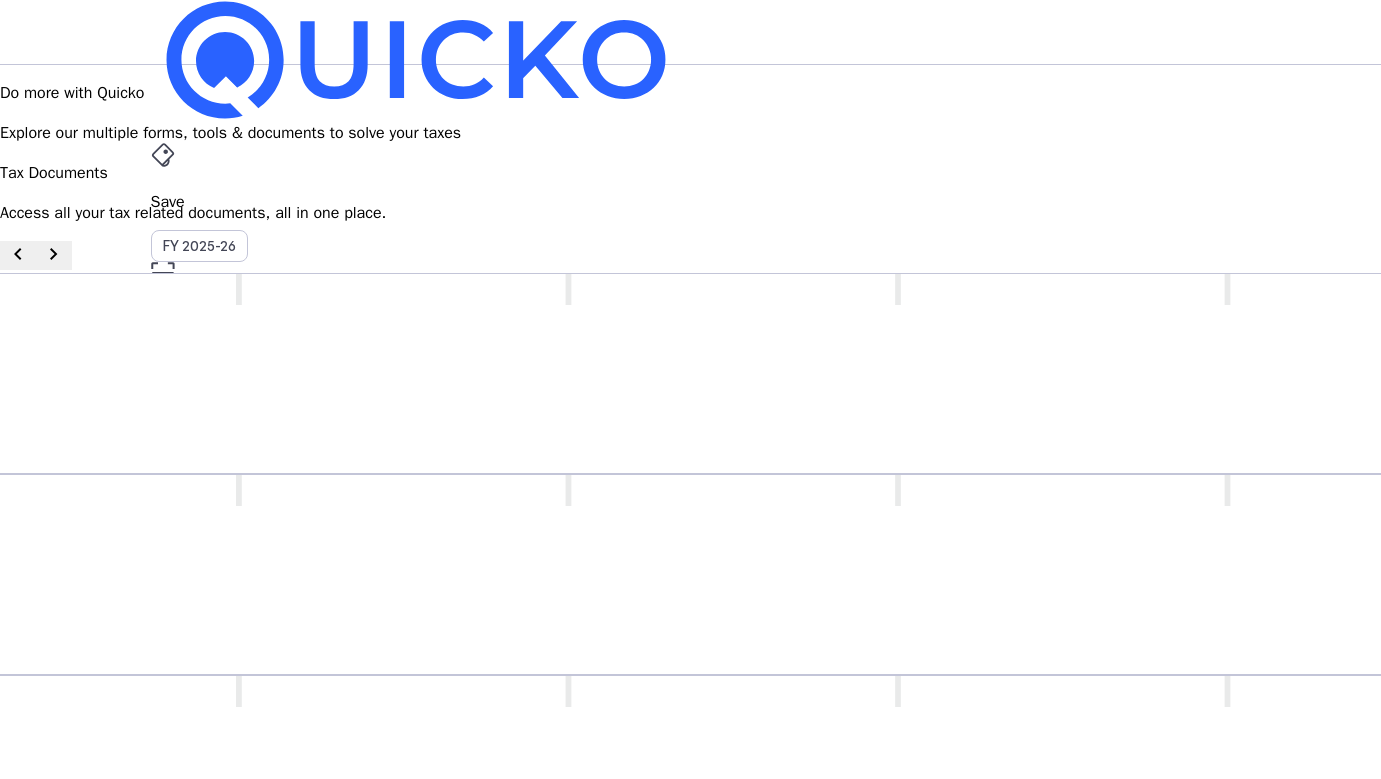 click on "File AY 2025-26" at bounding box center [691, 202] 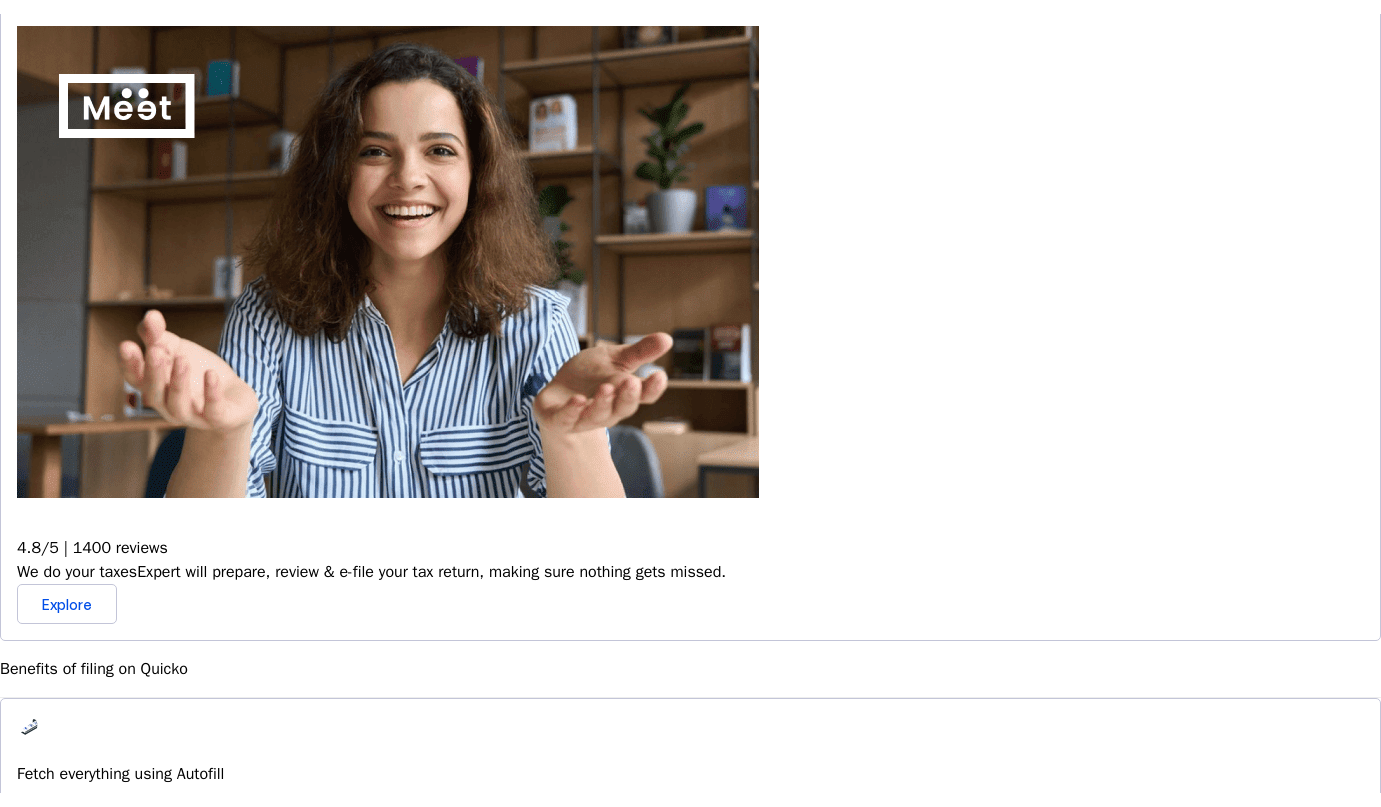 scroll, scrollTop: 0, scrollLeft: 0, axis: both 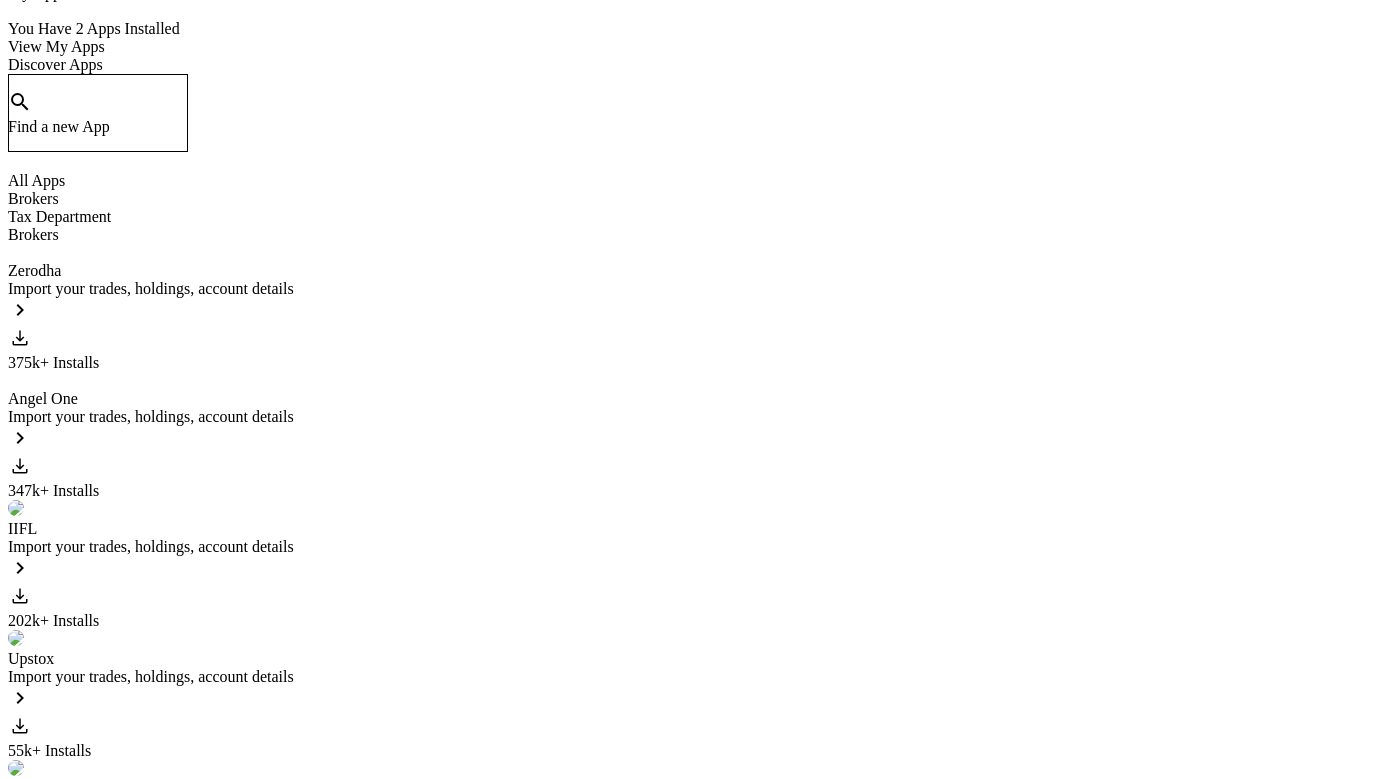 click on "View My Apps" at bounding box center [56, 46] 